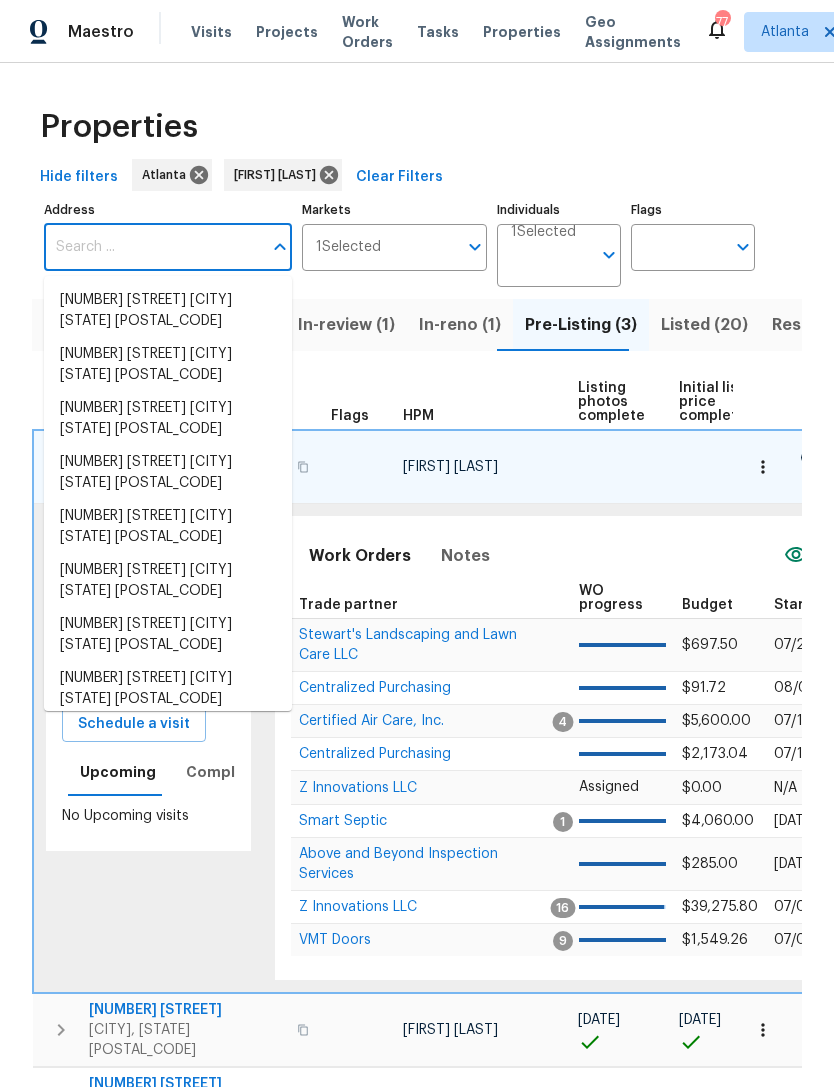 scroll, scrollTop: 0, scrollLeft: 0, axis: both 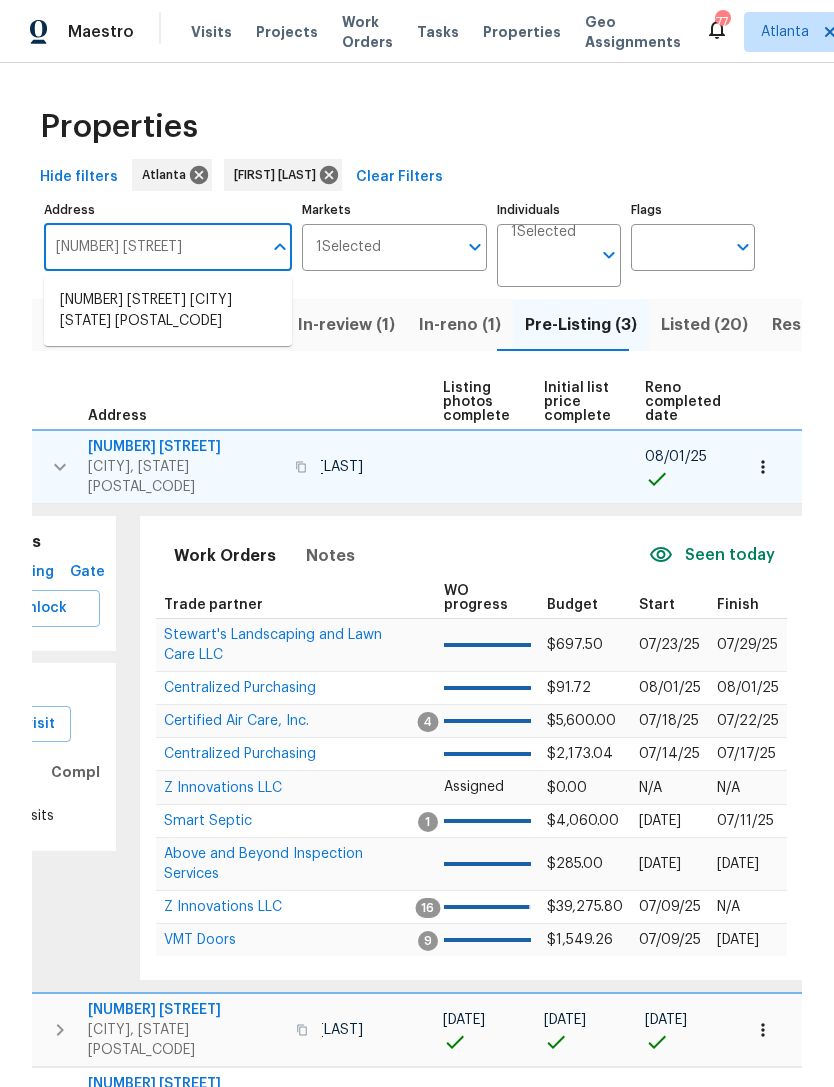 type on "3227 Diamond" 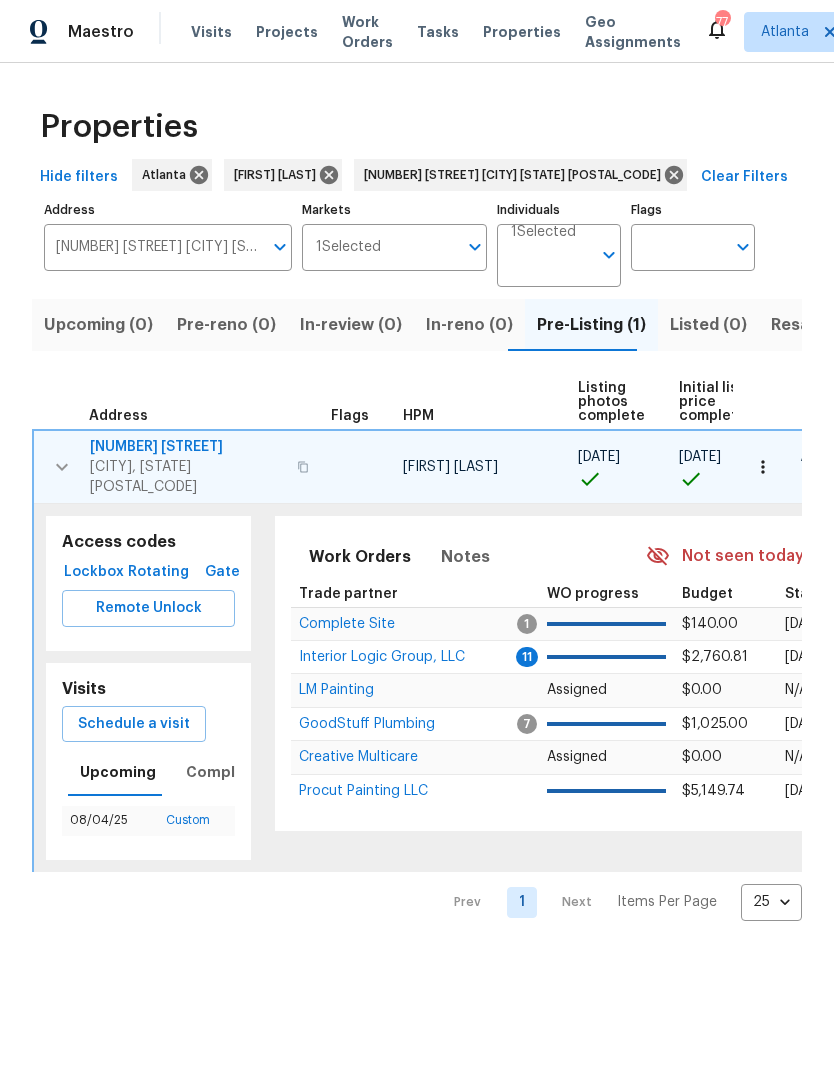 click on "Creative Multicare" at bounding box center [405, 757] 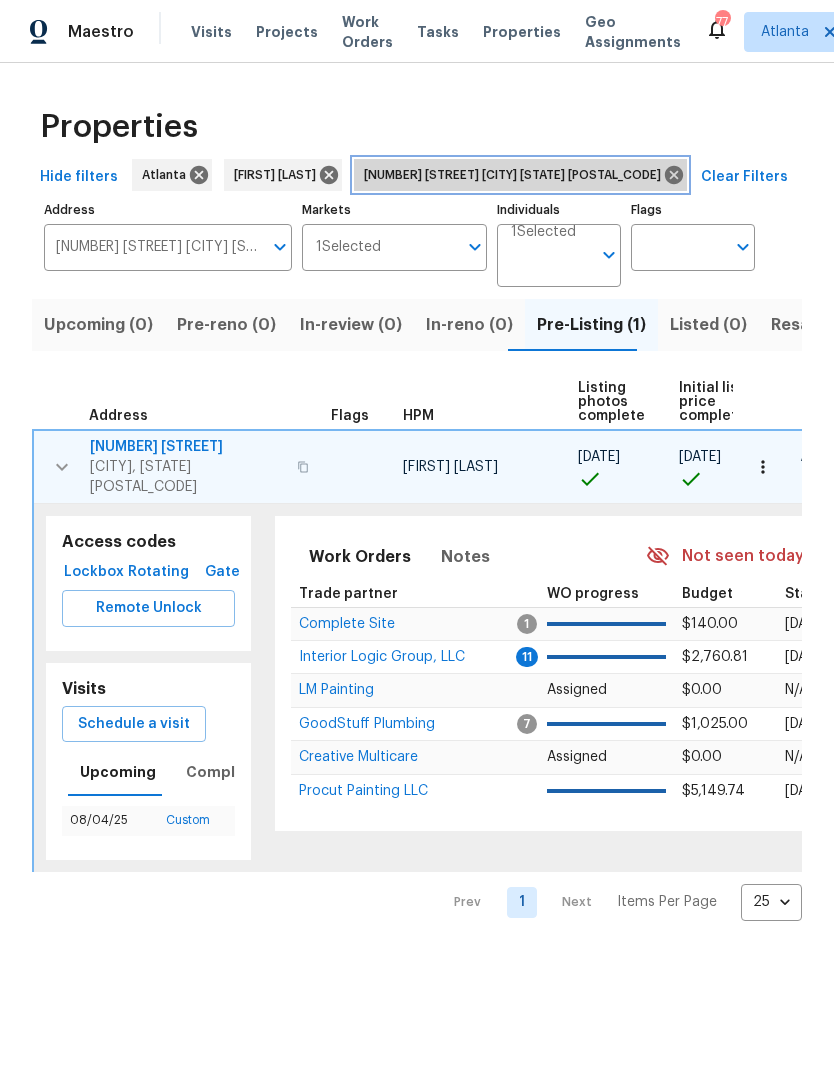 click 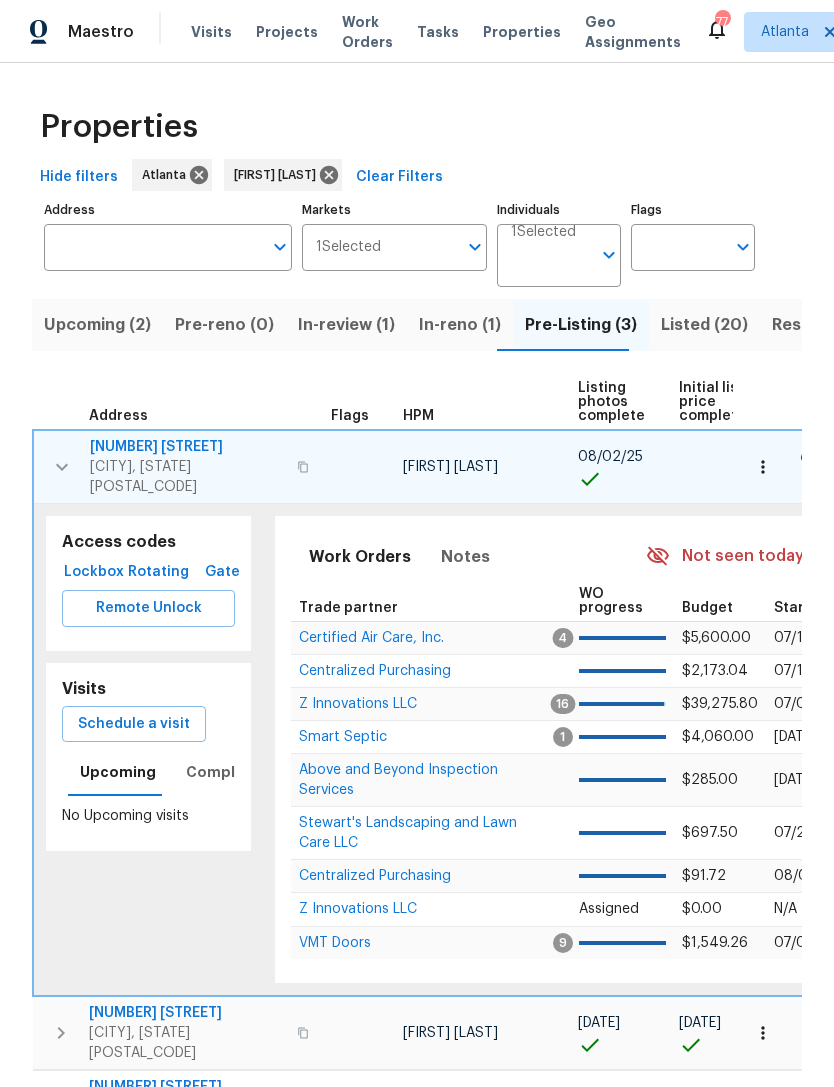 click at bounding box center (62, 467) 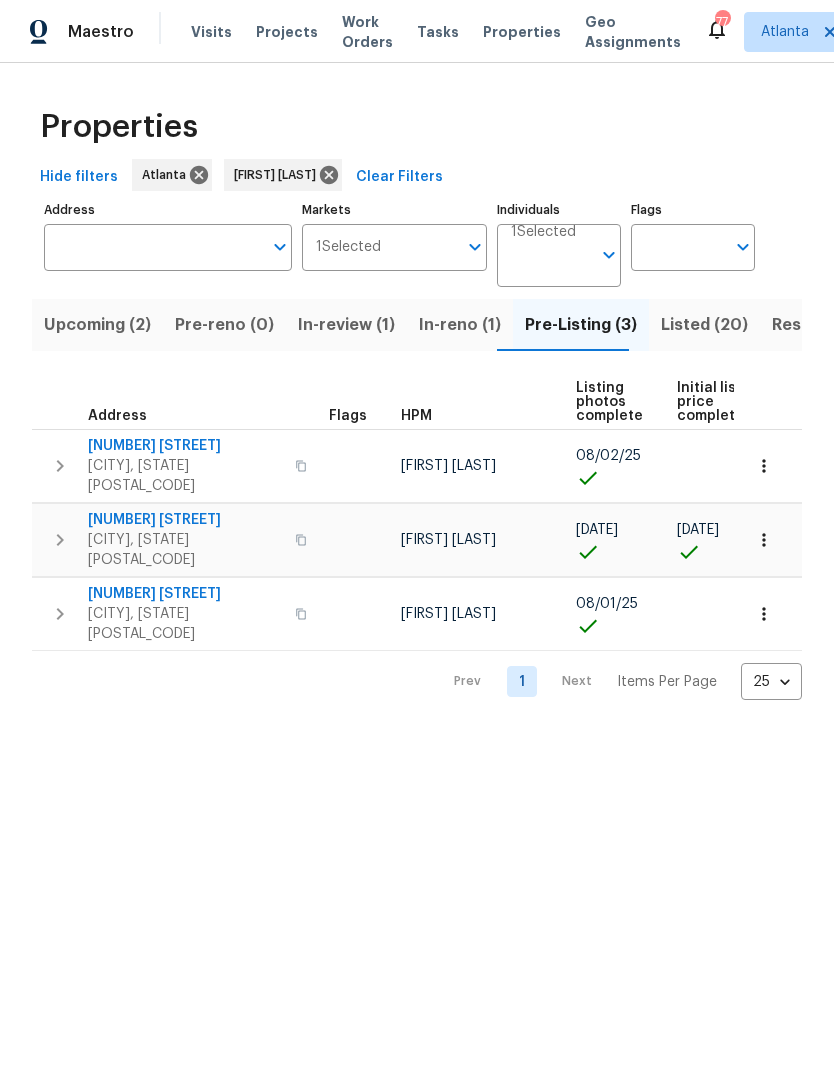 scroll, scrollTop: 0, scrollLeft: 0, axis: both 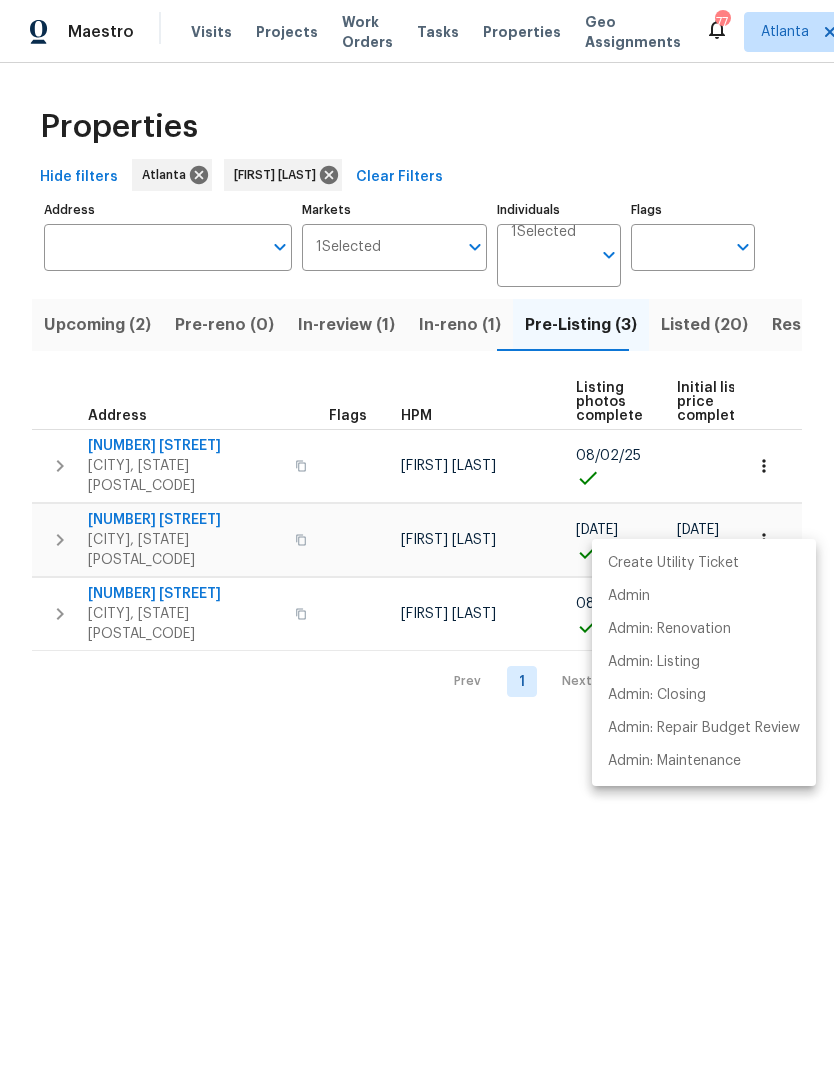 click at bounding box center (417, 543) 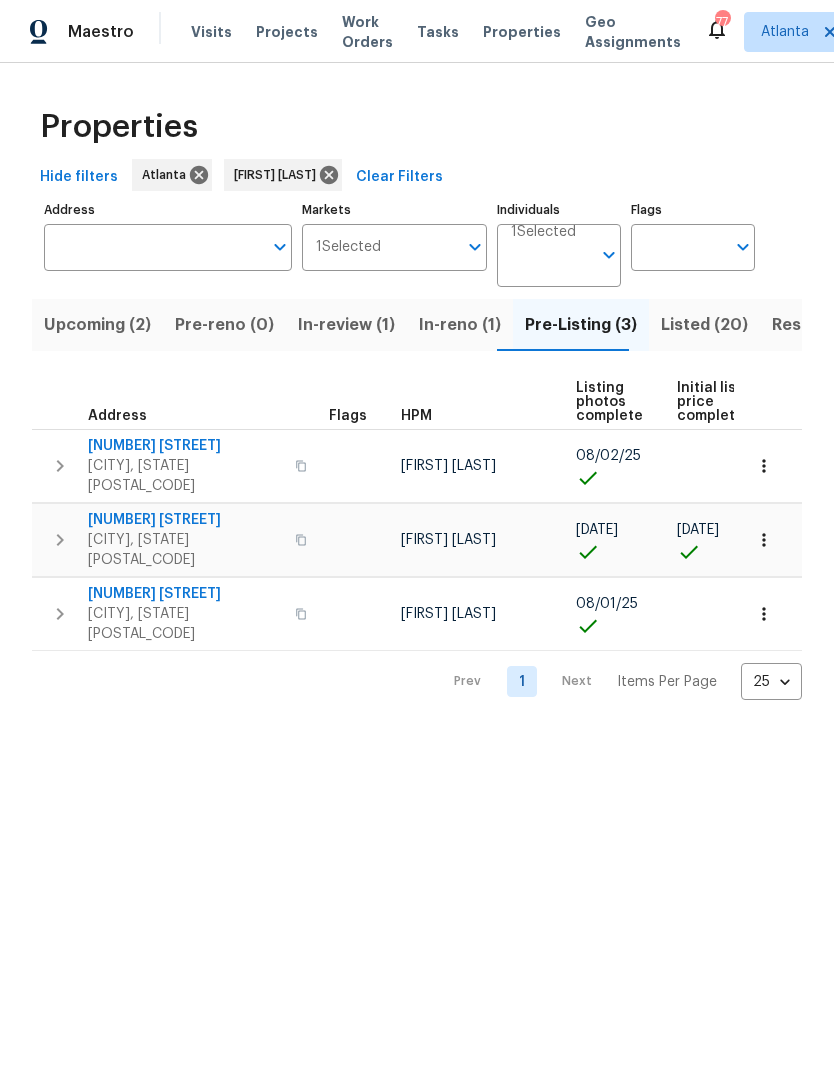 click 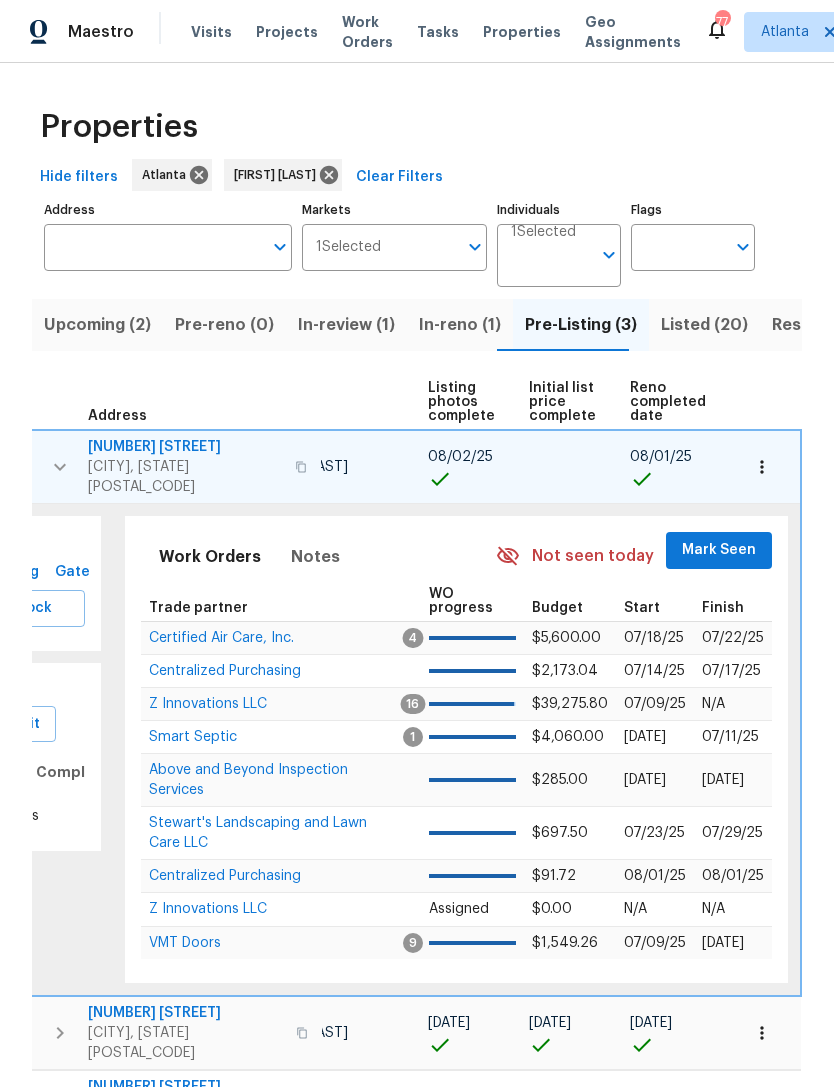 scroll, scrollTop: 0, scrollLeft: 135, axis: horizontal 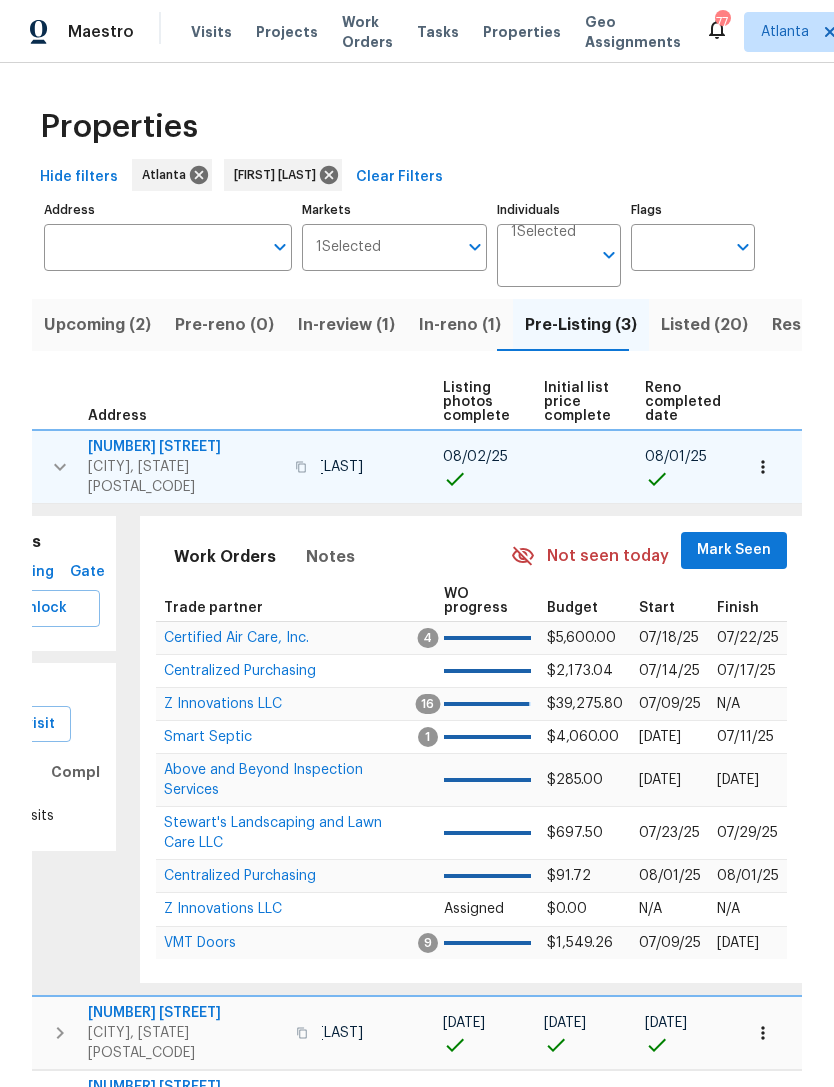 click on "Mark Seen" at bounding box center (734, 550) 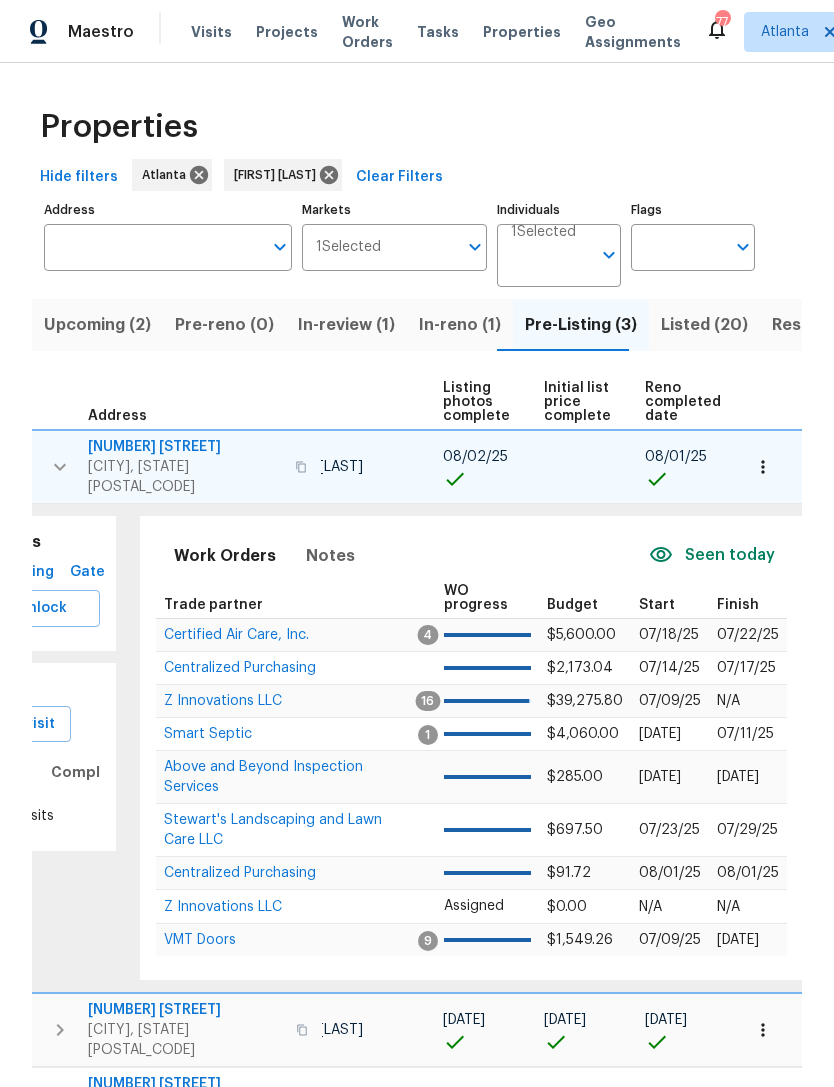click on "Z Innovations LLC" at bounding box center (223, 701) 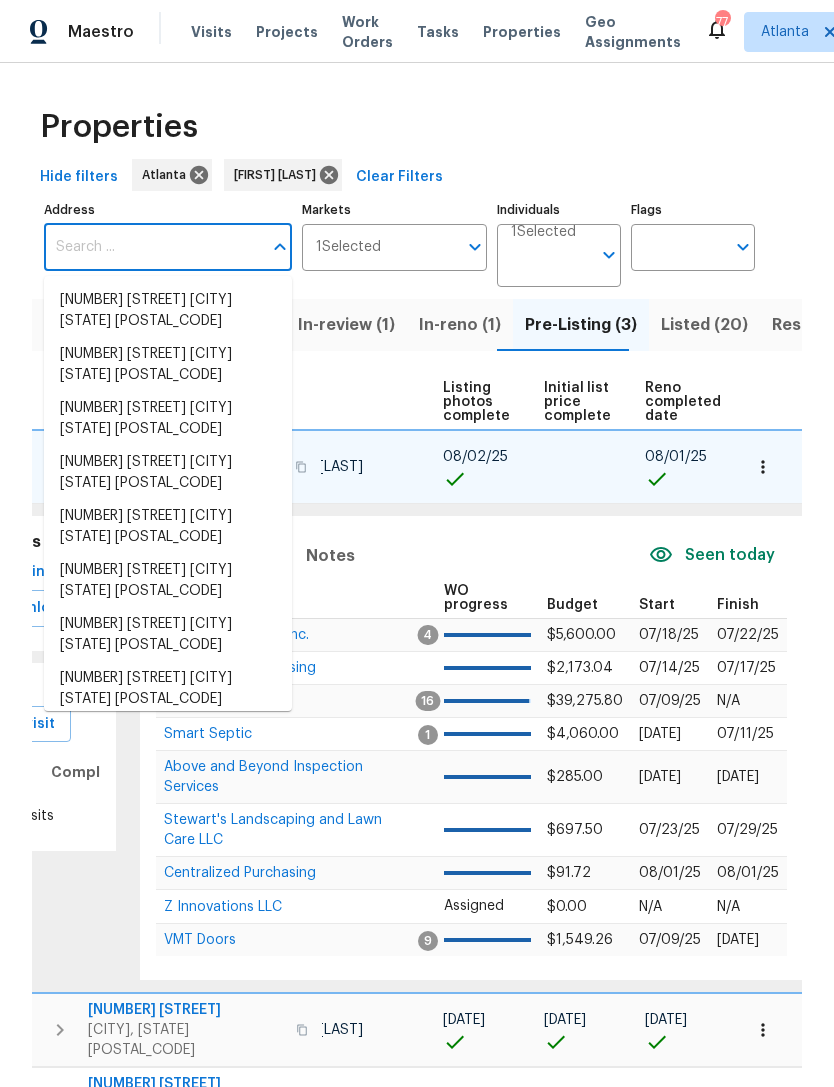 click on "Address" at bounding box center (153, 247) 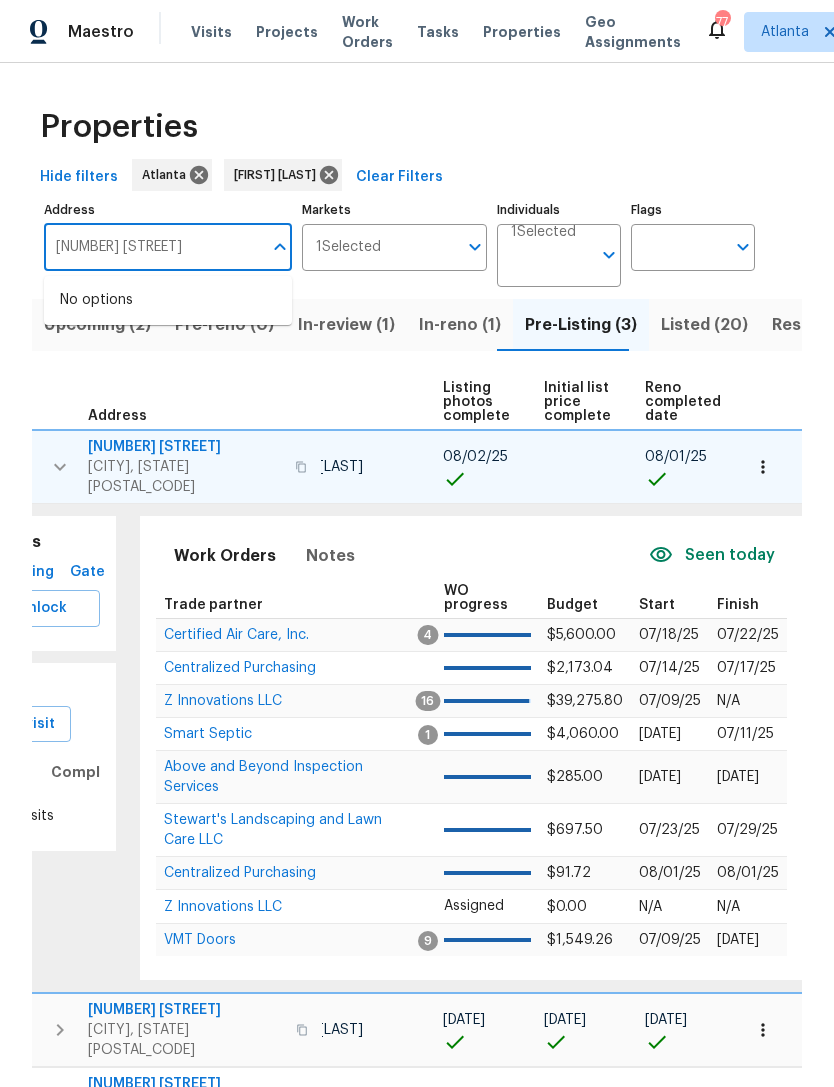 click on "6336 hickory" at bounding box center [153, 247] 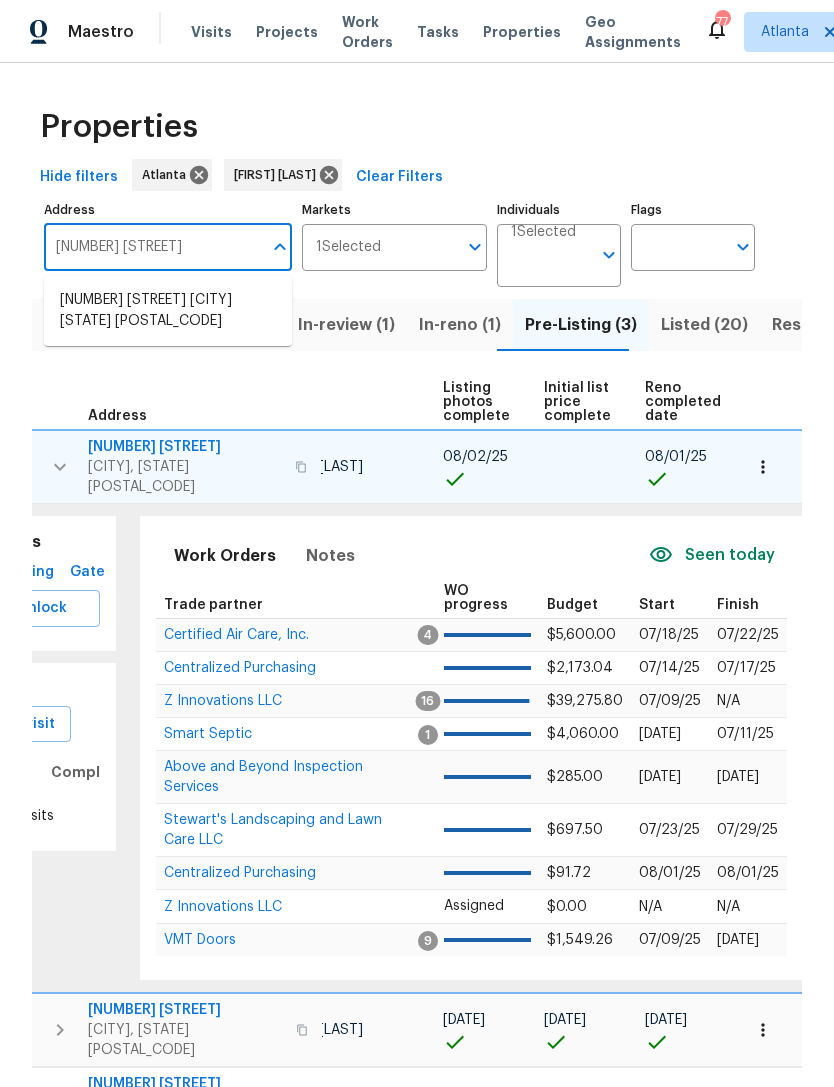 type on "6338 hickory" 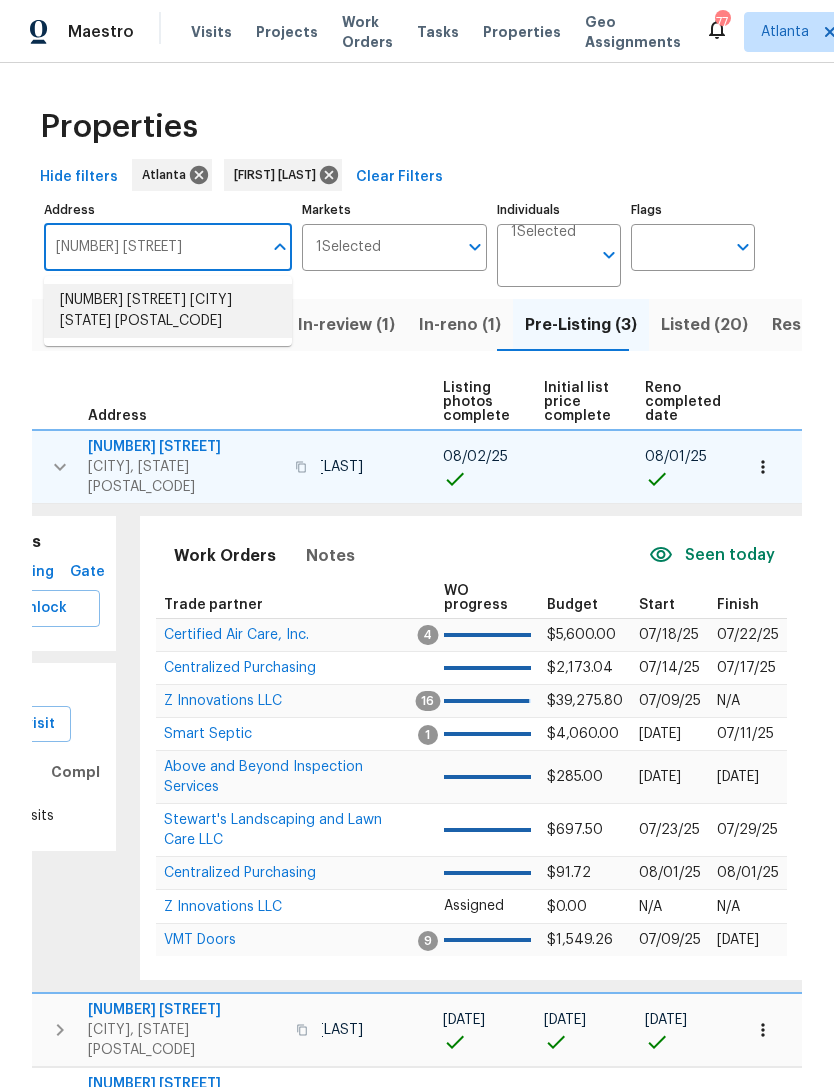 click on "6338 Hickory Lane Cir Union City GA 30291" at bounding box center (168, 311) 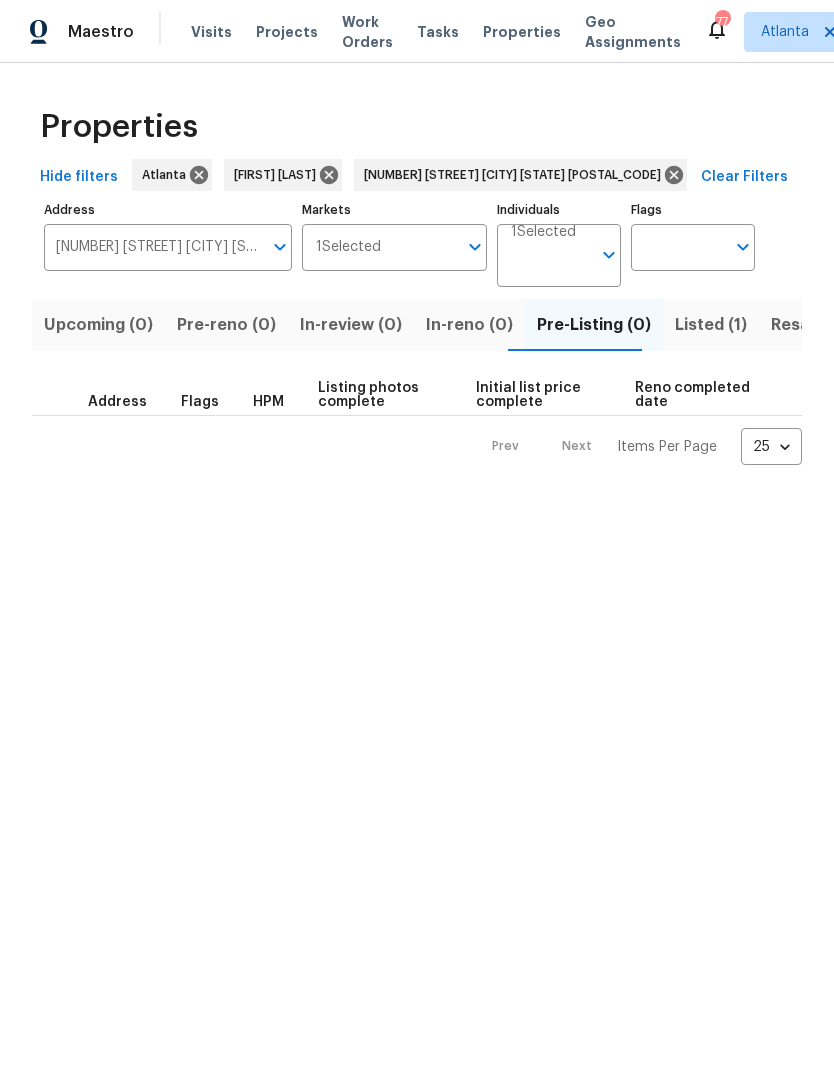 click on "Listed (1)" at bounding box center (711, 325) 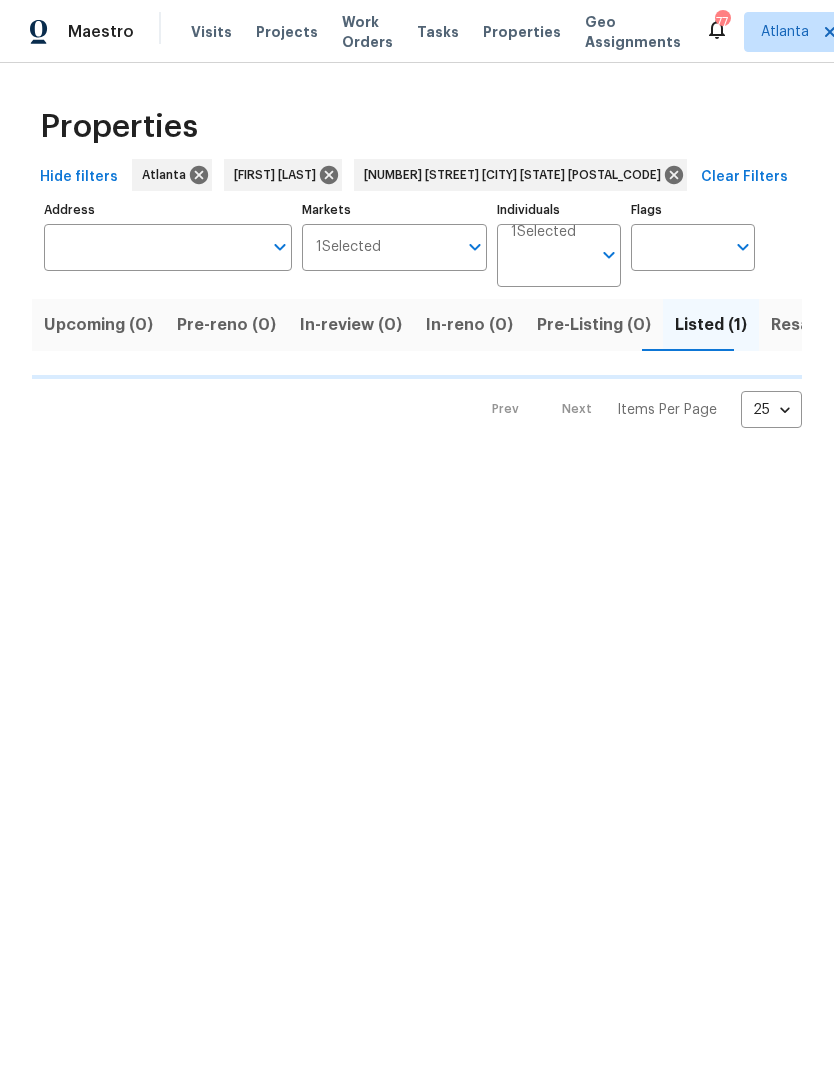 type on "6338 Hickory Lane Cir Union City GA 30291" 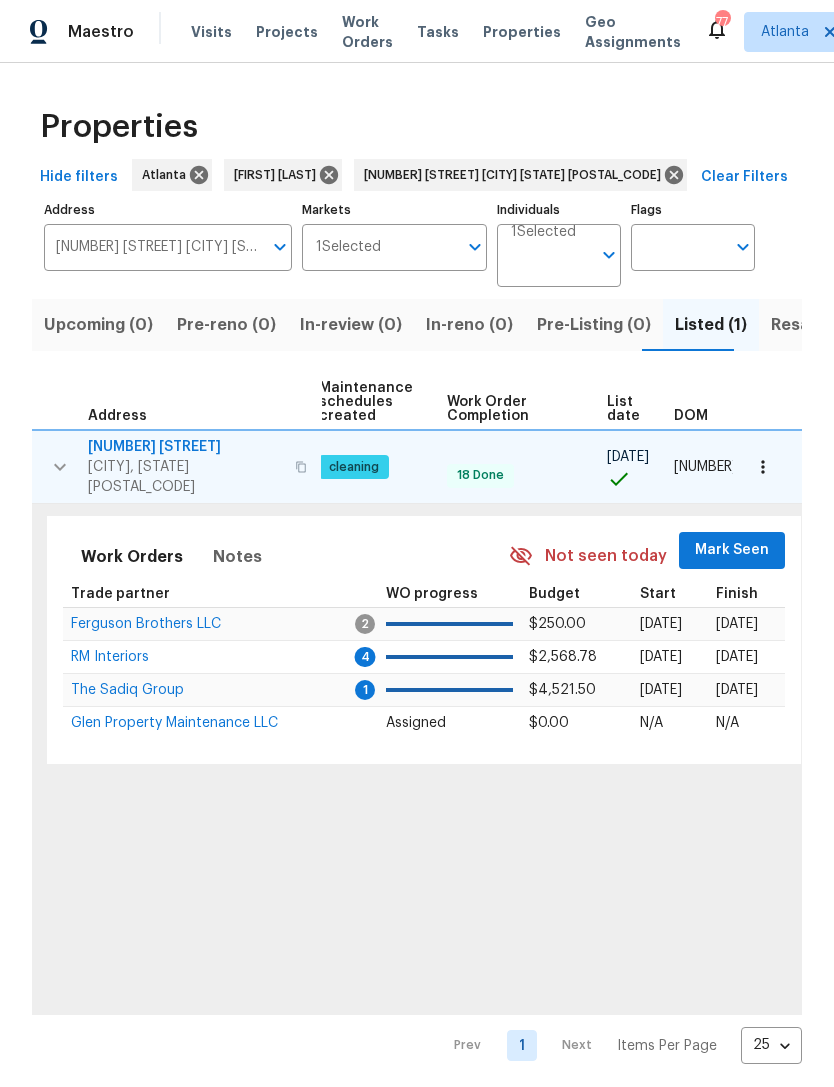 scroll, scrollTop: 0, scrollLeft: 257, axis: horizontal 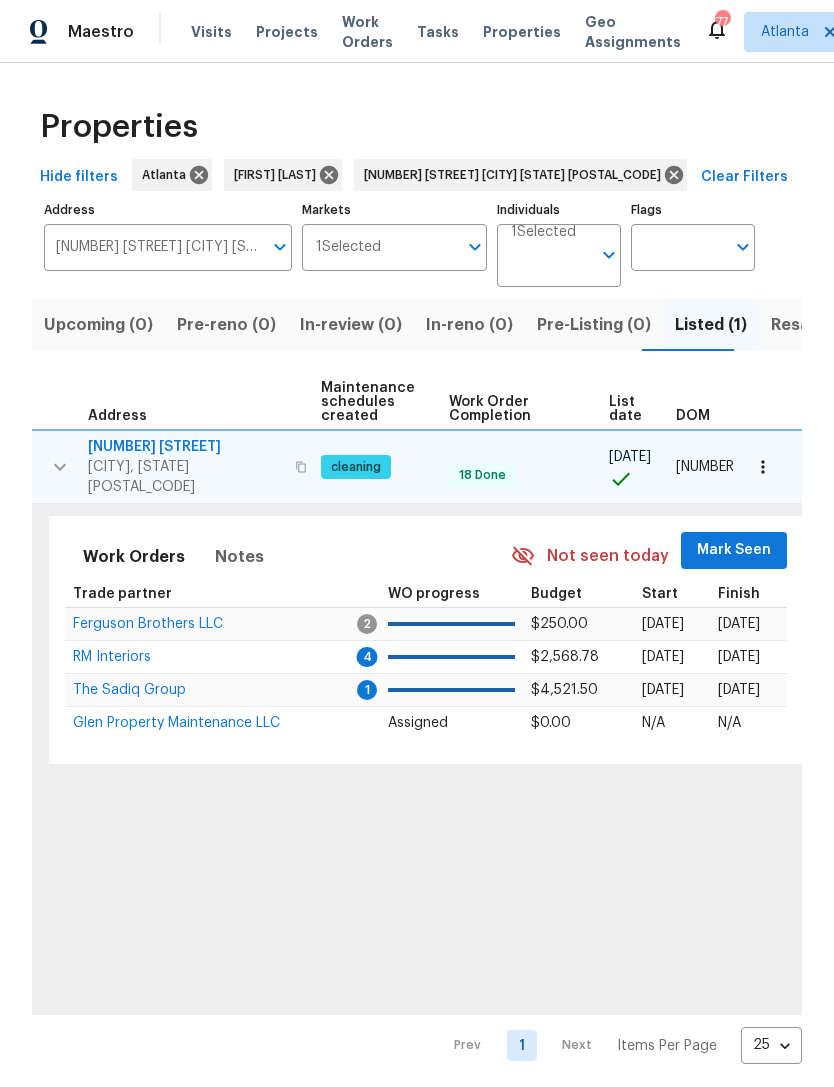 click on "Mark Seen" at bounding box center [734, 550] 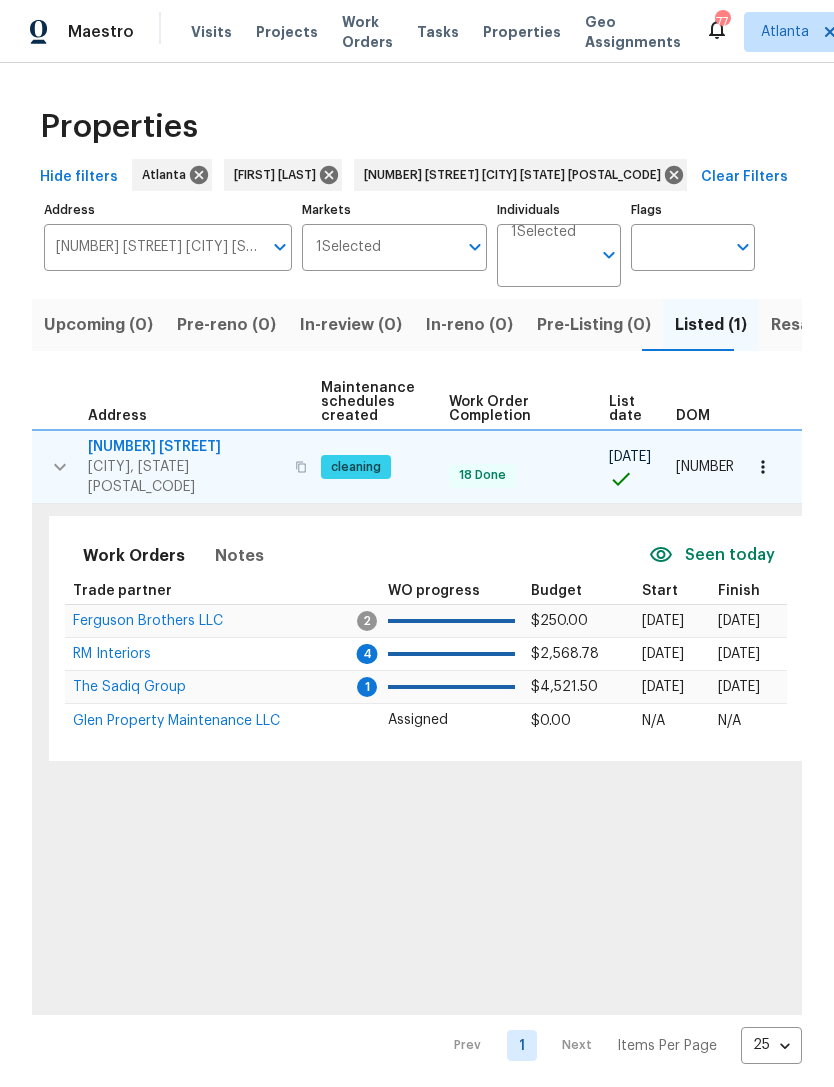 click on "Glen Property Maintenance LLC" at bounding box center [176, 721] 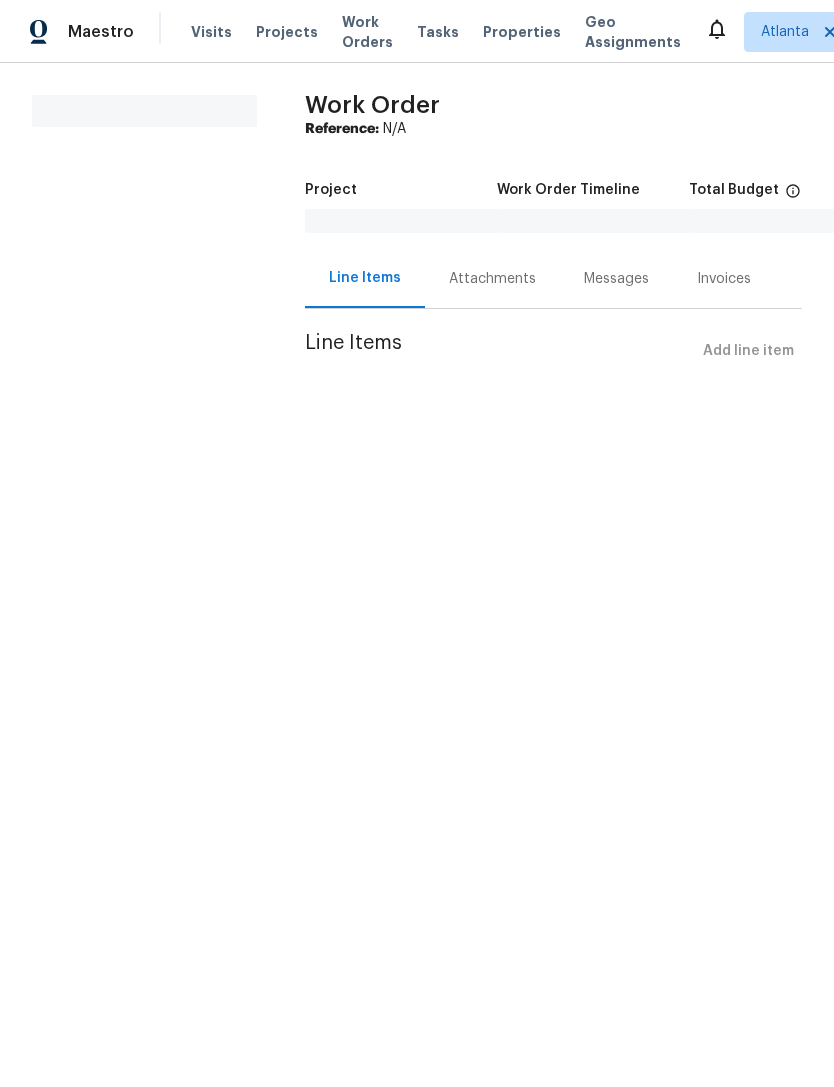 scroll, scrollTop: 0, scrollLeft: 0, axis: both 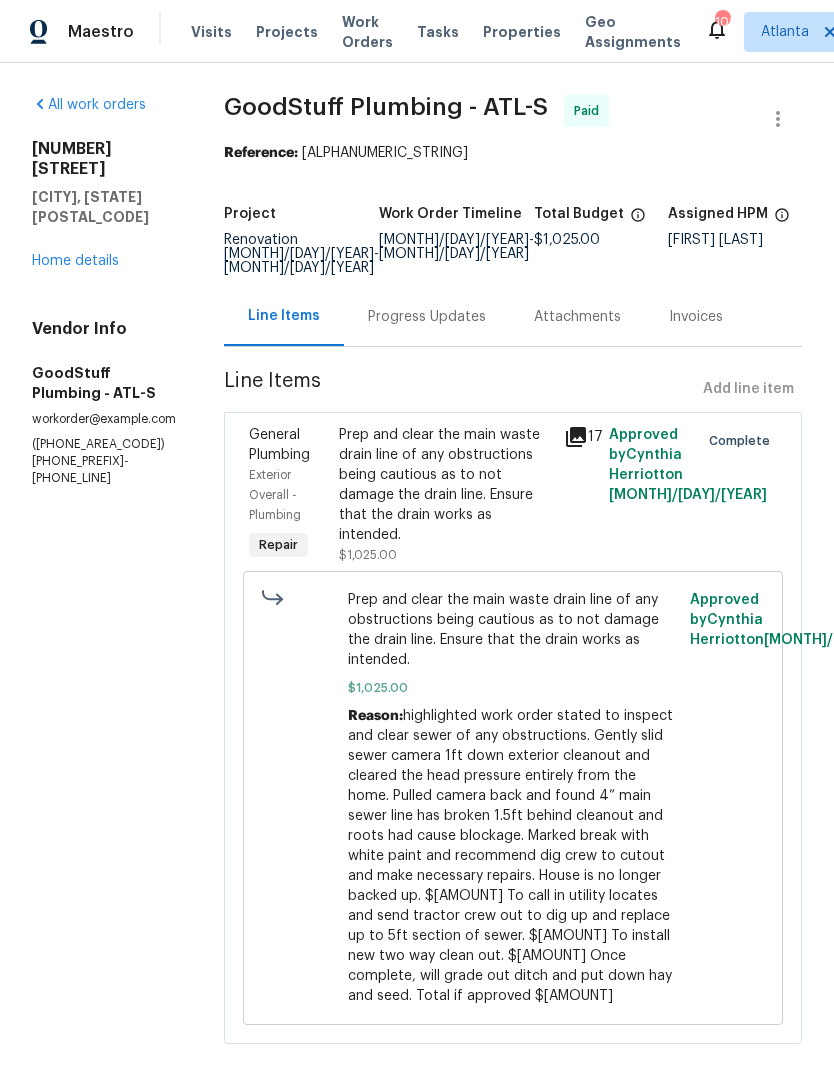 click on "Home details" at bounding box center (75, 261) 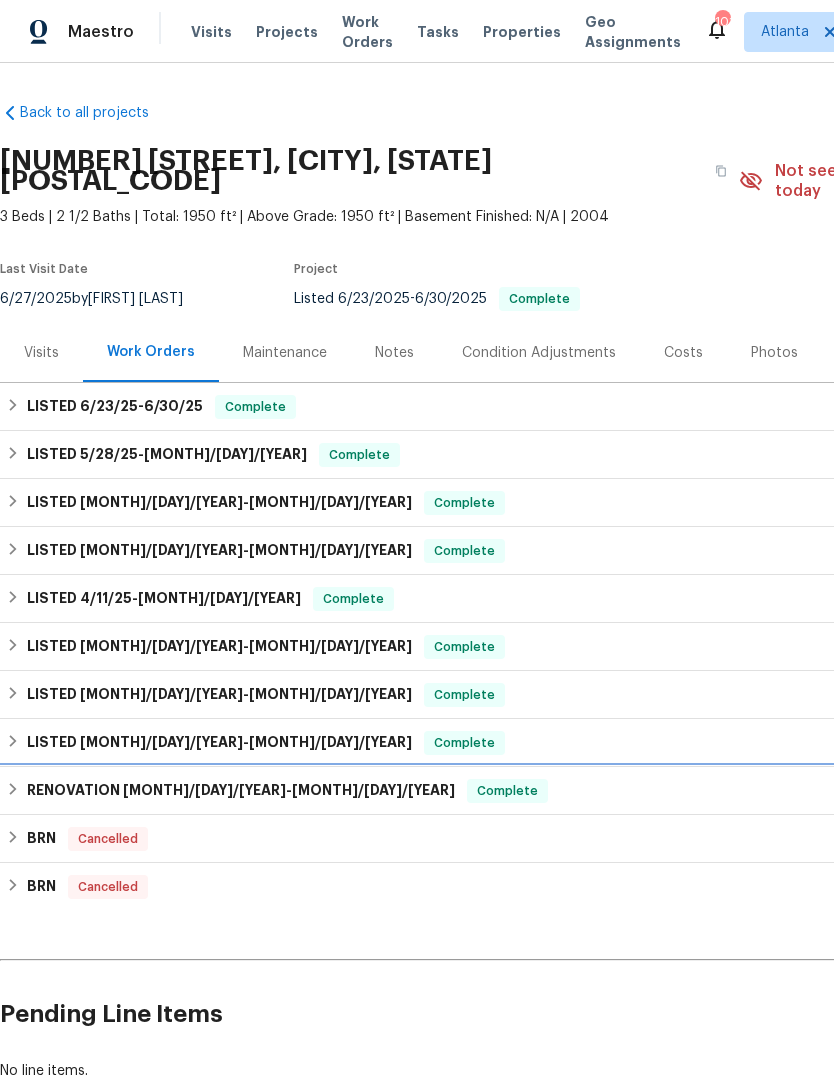 click on "RENOVATION   [MONTH]/[DAY]/[YEAR]  -  [MONTH]/[DAY]/[YEAR]" at bounding box center [241, 791] 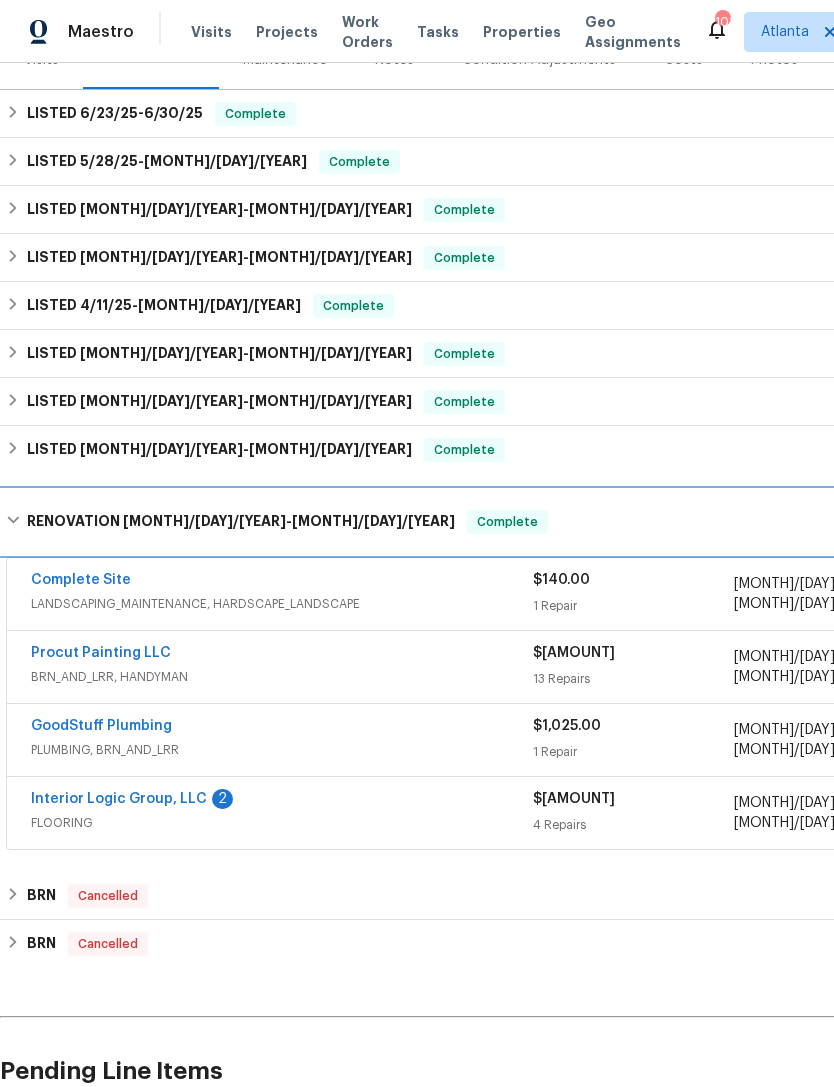scroll, scrollTop: 305, scrollLeft: 0, axis: vertical 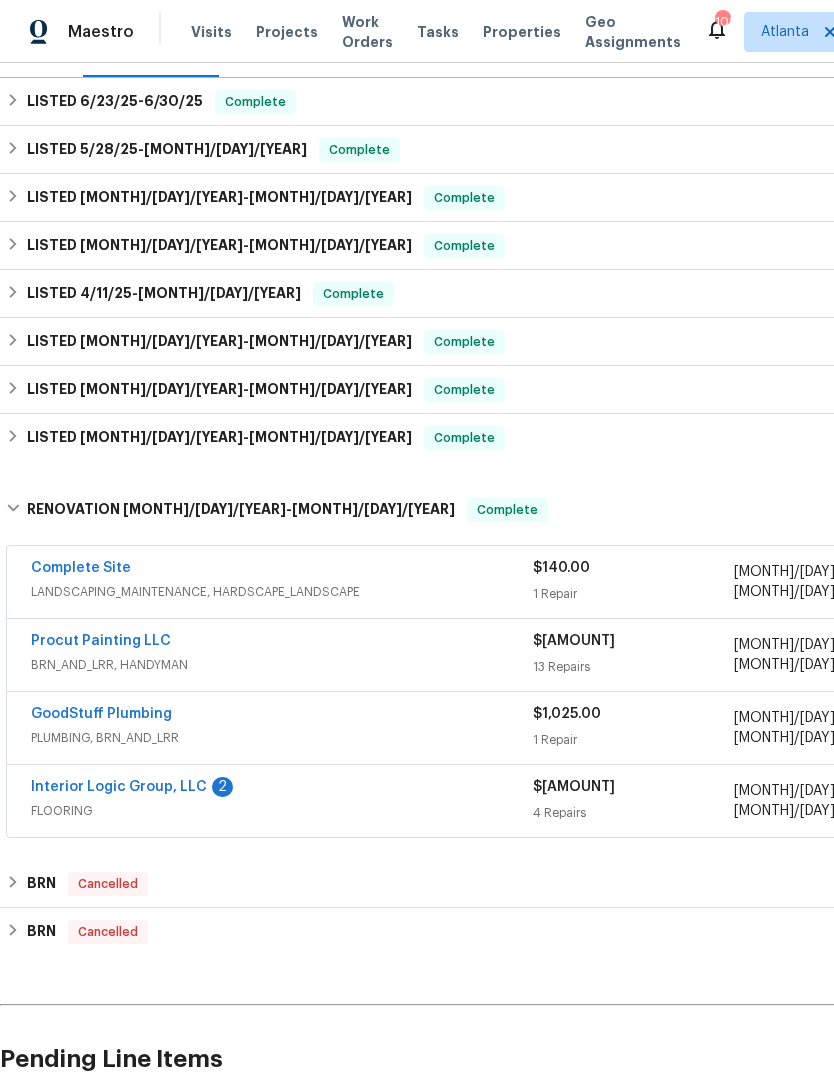 click on "GoodStuff Plumbing" at bounding box center [101, 714] 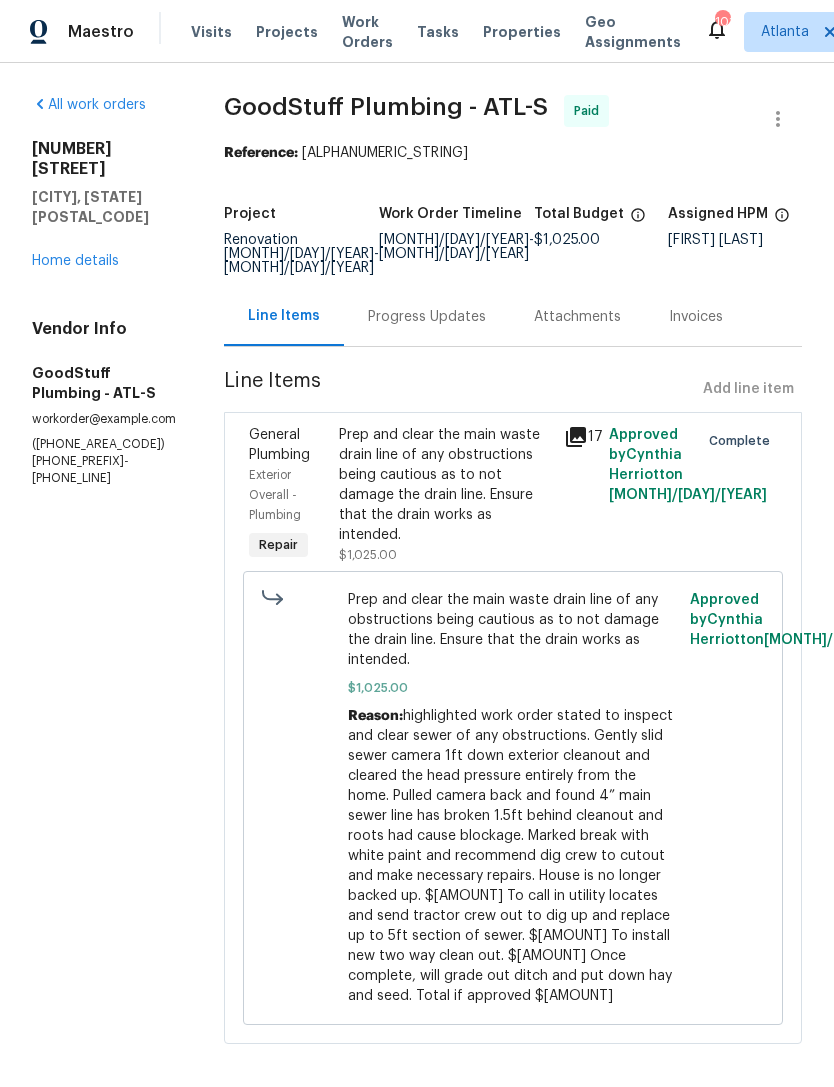 click on "Home details" at bounding box center [75, 261] 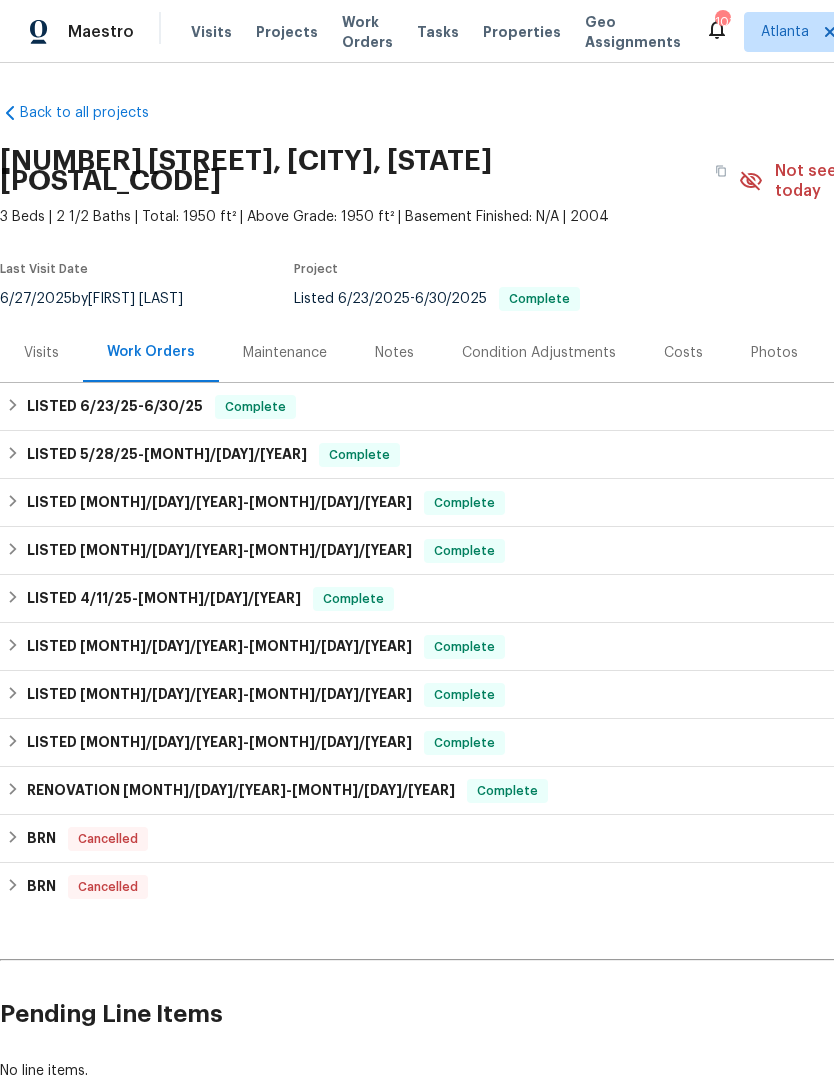 click on "Photos" at bounding box center (774, 353) 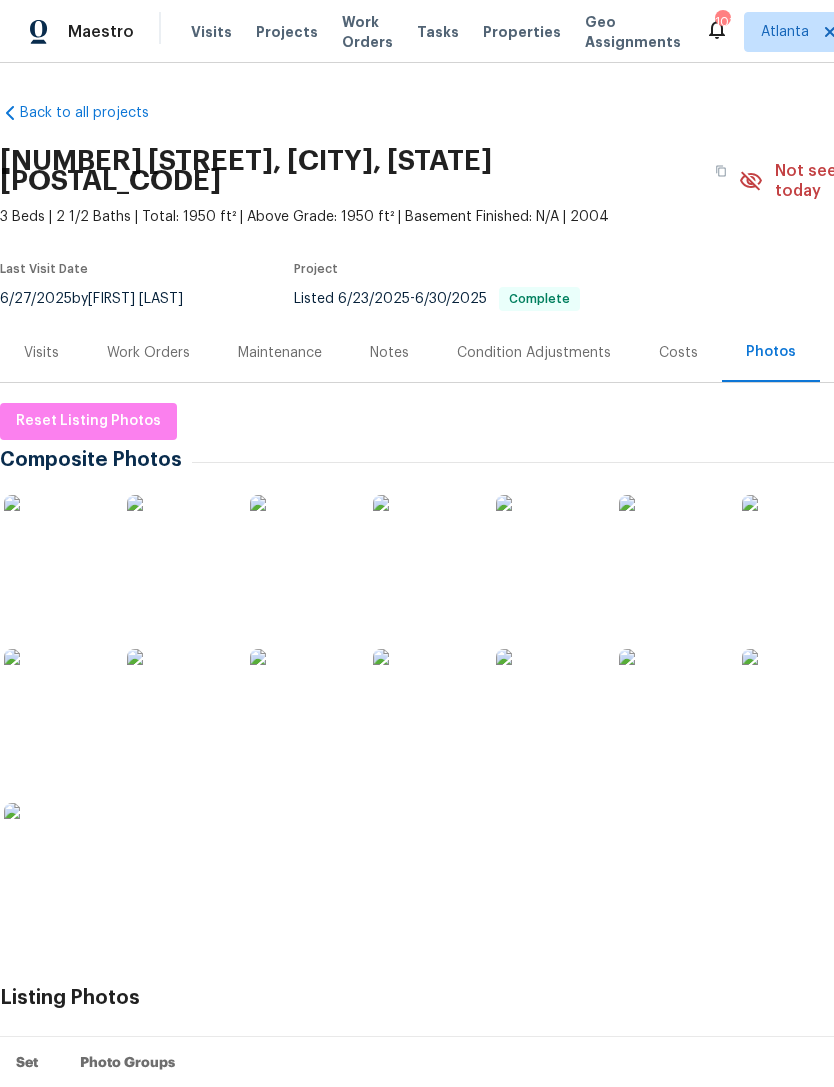 click at bounding box center [300, 699] 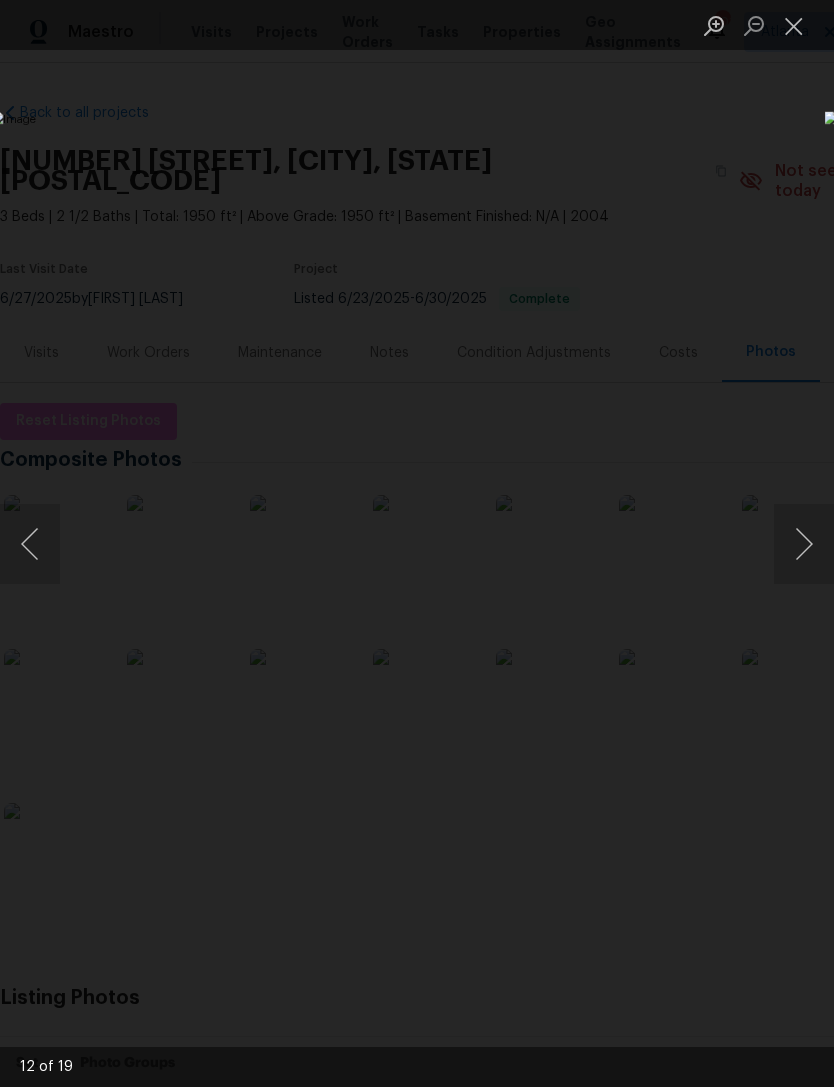 click at bounding box center [794, 25] 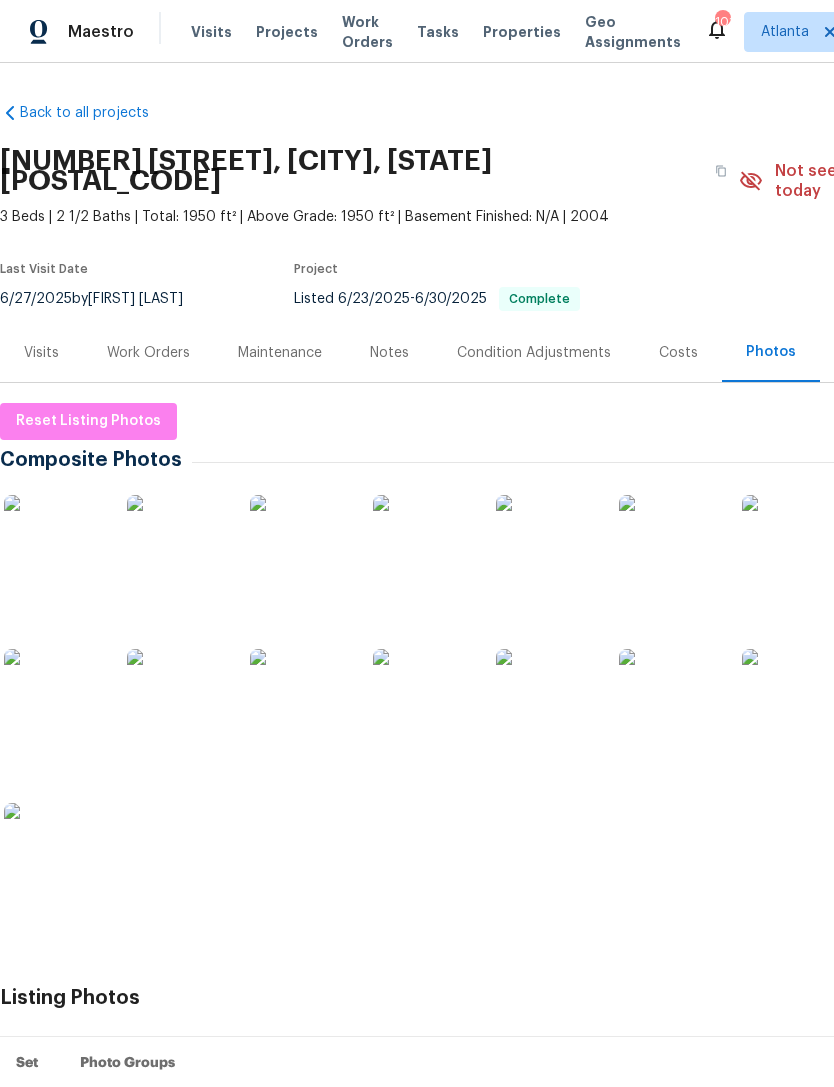 scroll, scrollTop: 0, scrollLeft: 0, axis: both 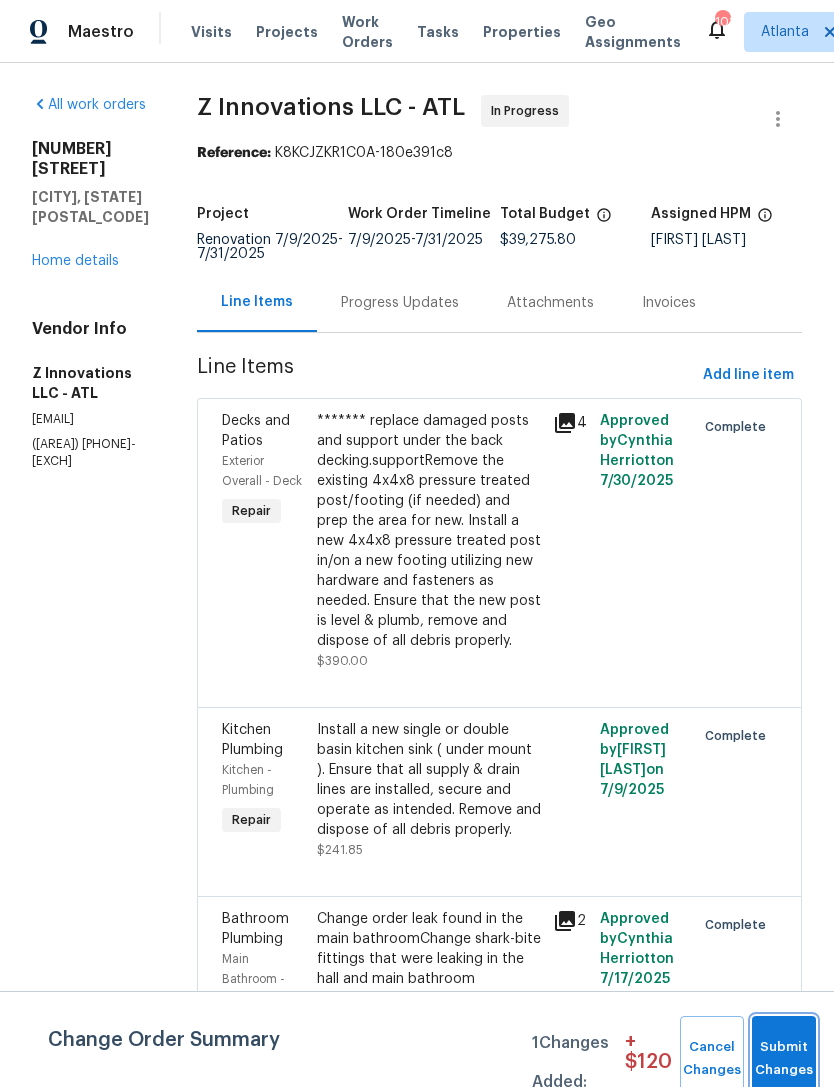click on "Submit Changes" at bounding box center (784, 1059) 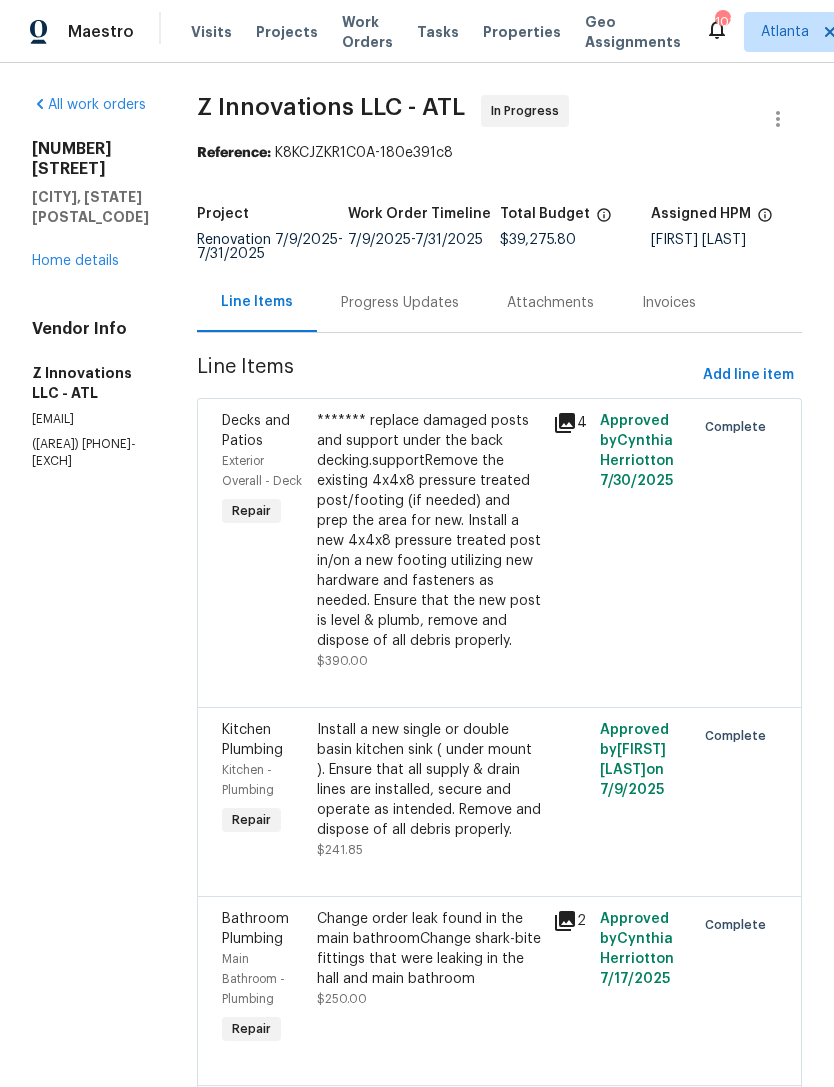 scroll, scrollTop: 0, scrollLeft: 0, axis: both 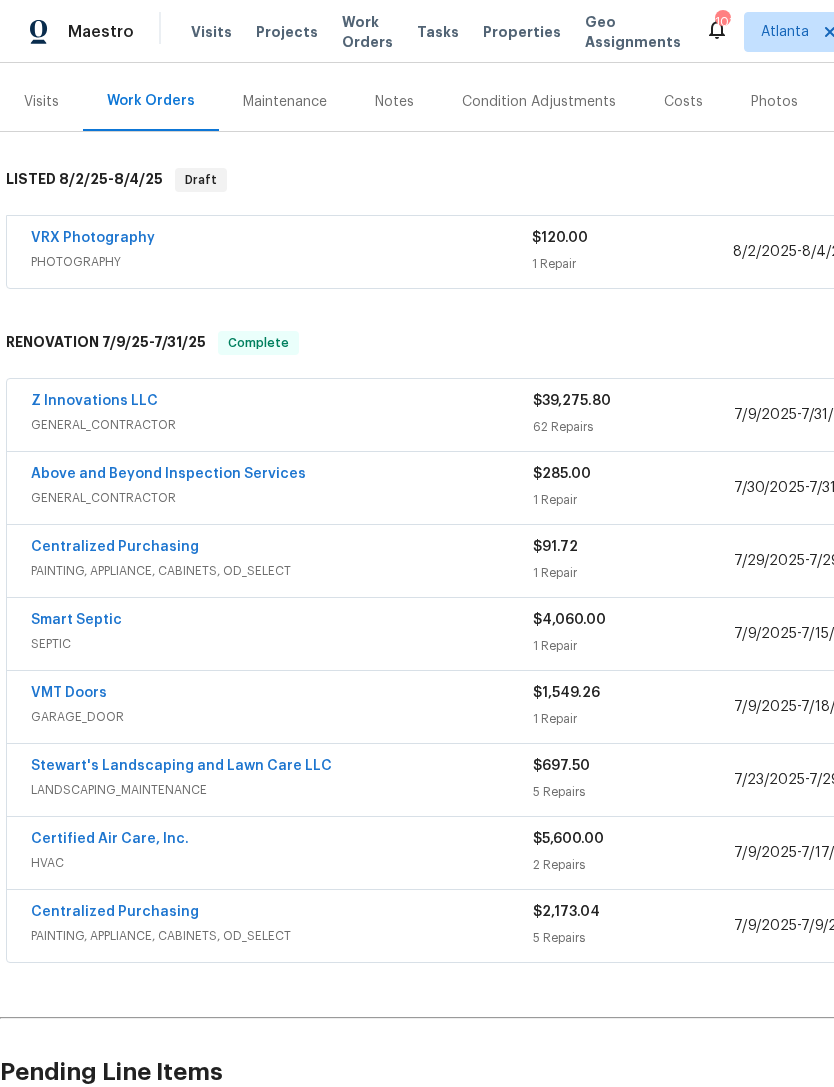 click on "Z Innovations LLC" at bounding box center (94, 401) 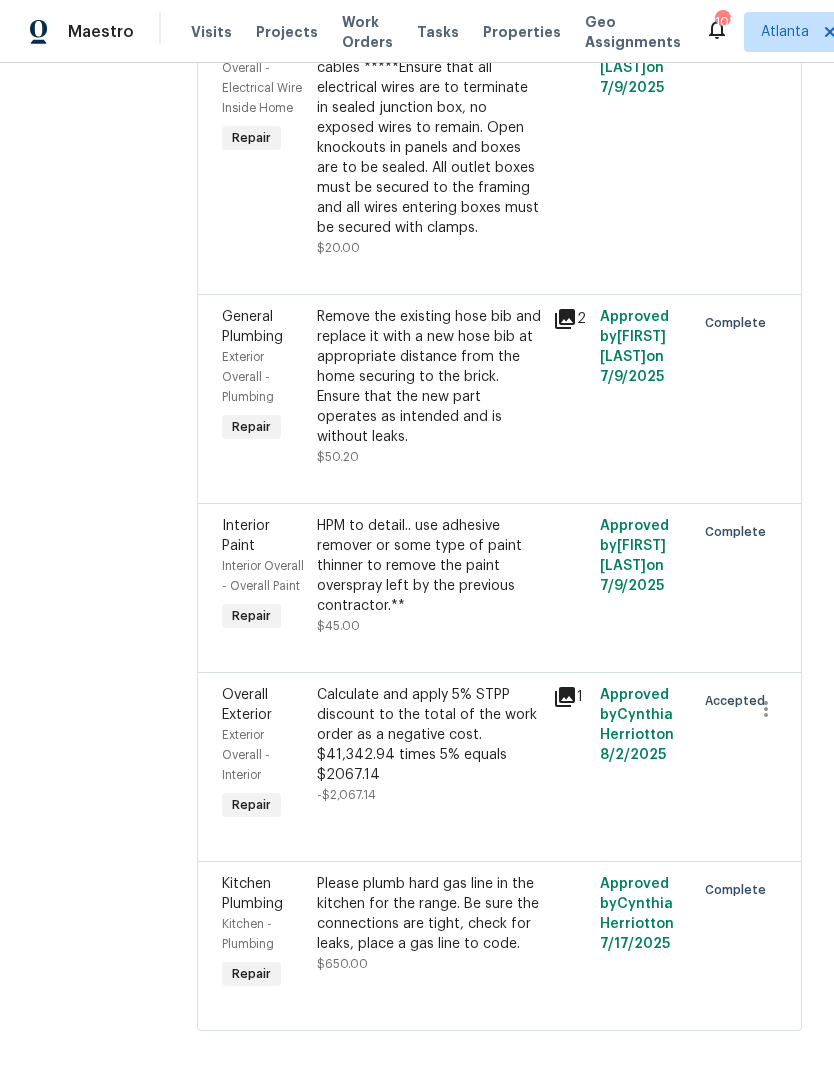 scroll, scrollTop: 17888, scrollLeft: 0, axis: vertical 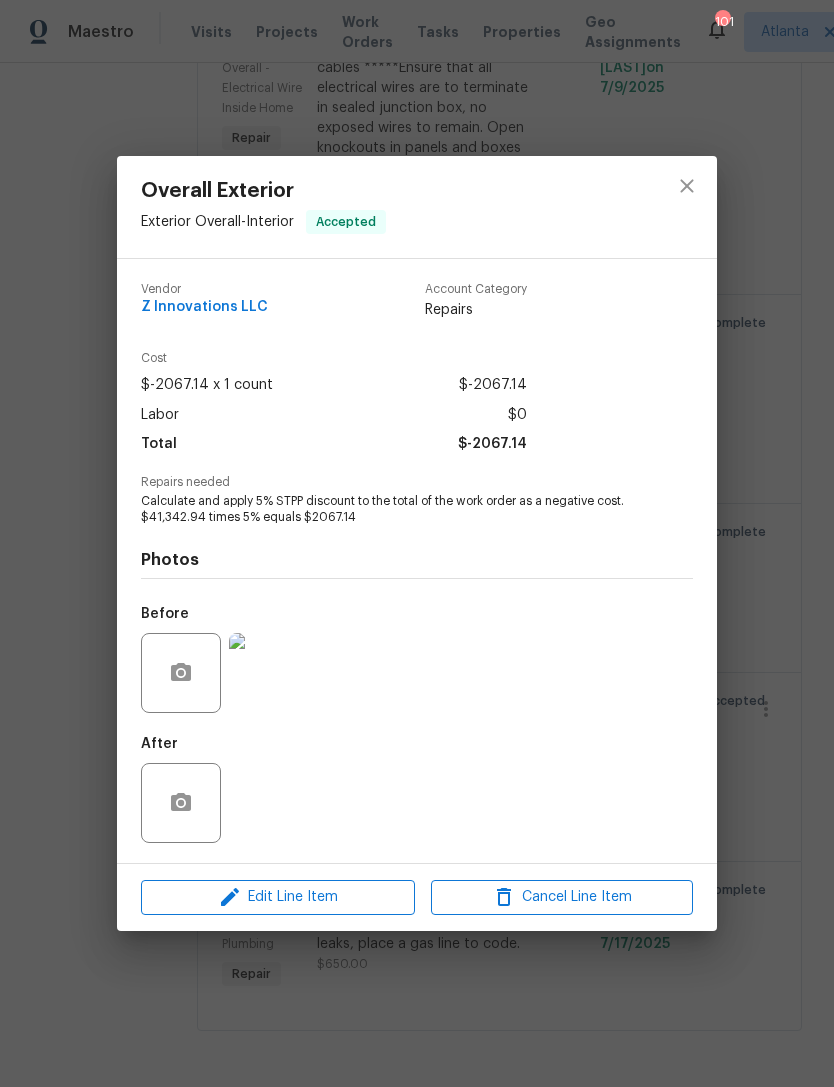click on "Overall Exterior Exterior Overall  -  Interior Accepted Vendor Z Innovations LLC Account Category Repairs Cost $-2067.14 x 1 count $-2067.14 Labor $0 Total $-2067.14 Repairs needed Calculate and apply 5% STPP discount to the total of the work order as a negative cost.  $41,342.94 times 5% equals $2067.14 Photos Before After  Edit Line Item  Cancel Line Item" at bounding box center [417, 543] 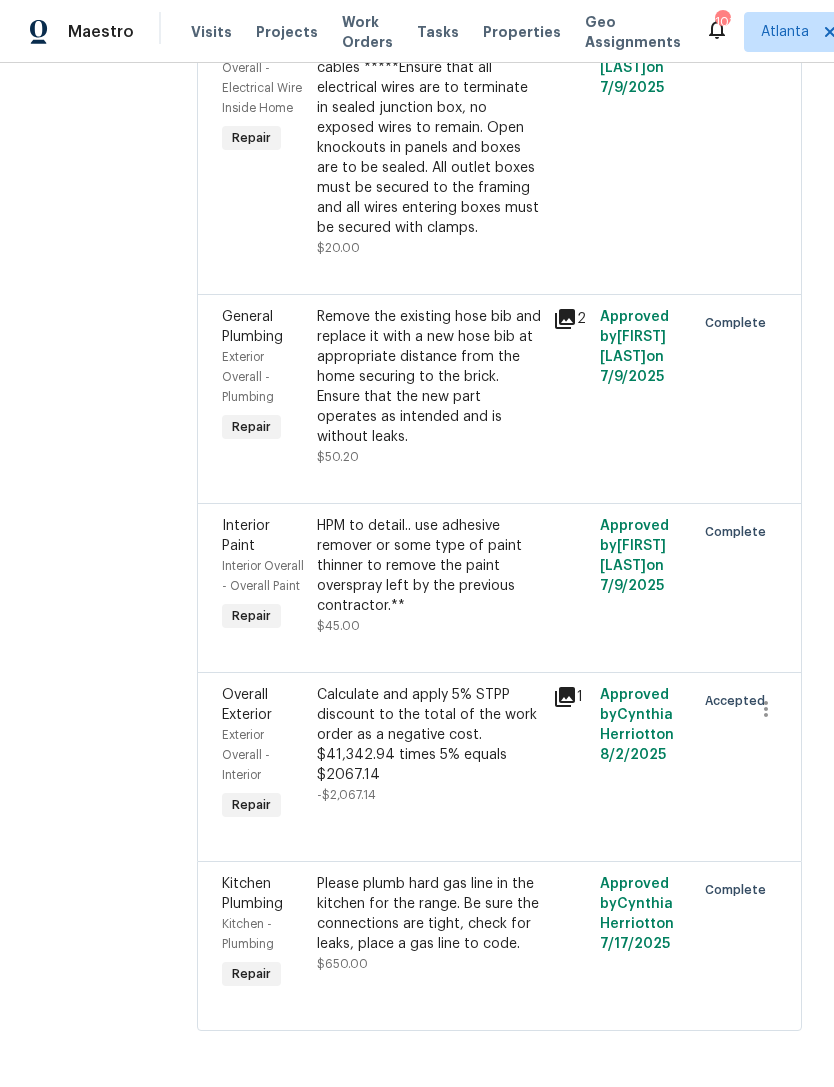 click on "Calculate and apply 5% STPP discount to the total of the work order as a negative cost.  $41,342.94 times 5% equals $2067.14" at bounding box center (429, 735) 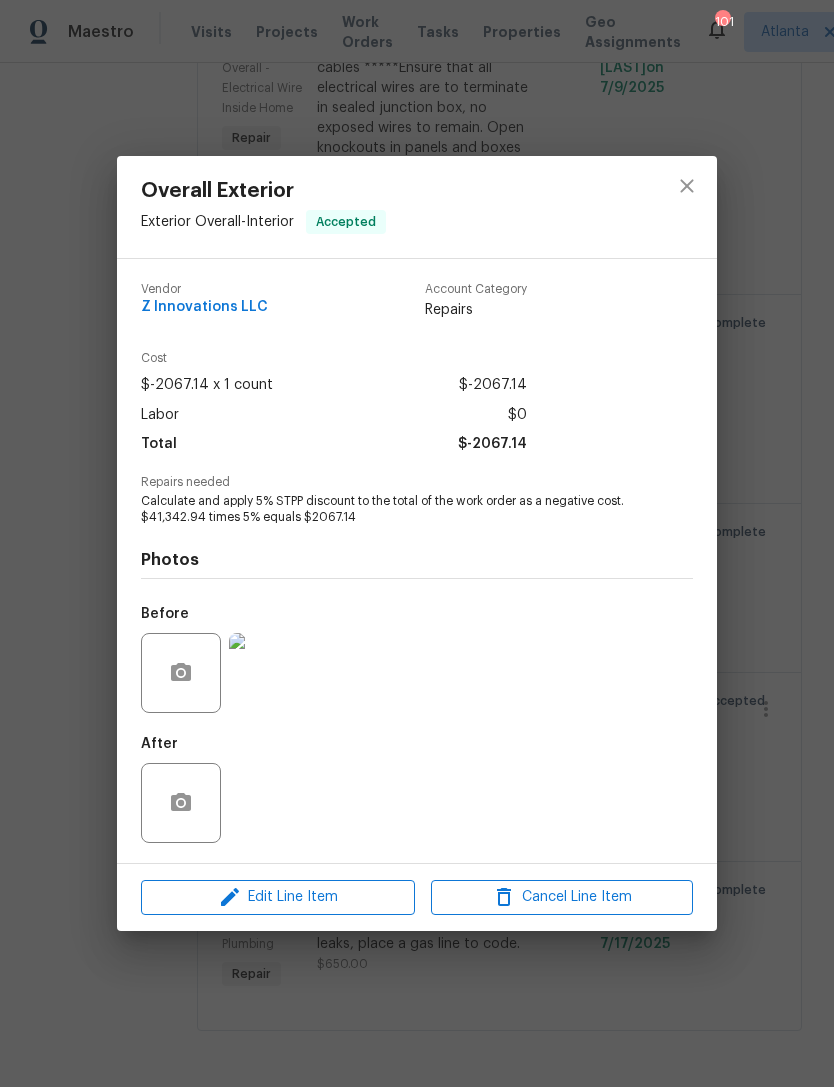 click on "Overall Exterior Exterior Overall  -  Interior Accepted Vendor Z Innovations LLC Account Category Repairs Cost $-2067.14 x 1 count $-2067.14 Labor $0 Total $-2067.14 Repairs needed Calculate and apply 5% STPP discount to the total of the work order as a negative cost.  $41,342.94 times 5% equals $2067.14 Photos Before After  Edit Line Item  Cancel Line Item" at bounding box center [417, 543] 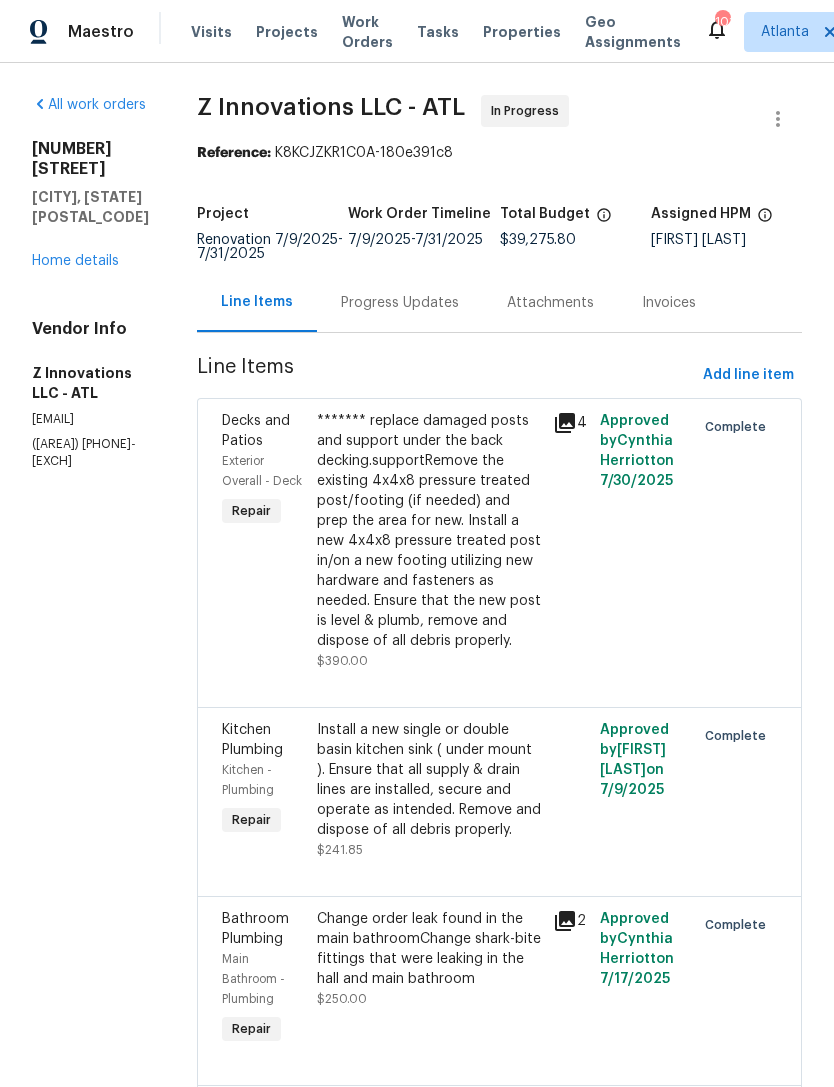 scroll, scrollTop: 0, scrollLeft: 0, axis: both 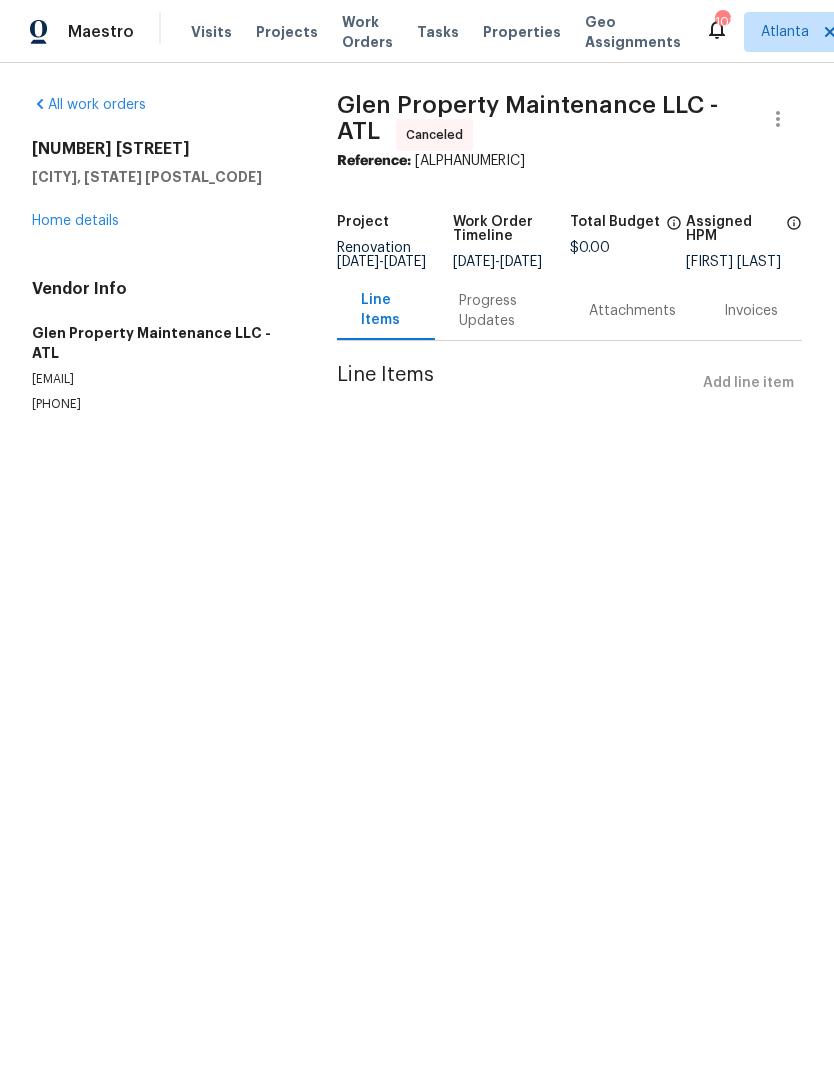 click on "[NUMBER] [STREET] [CITY], [STATE] [POSTAL_CODE] [WORD]" at bounding box center (160, 185) 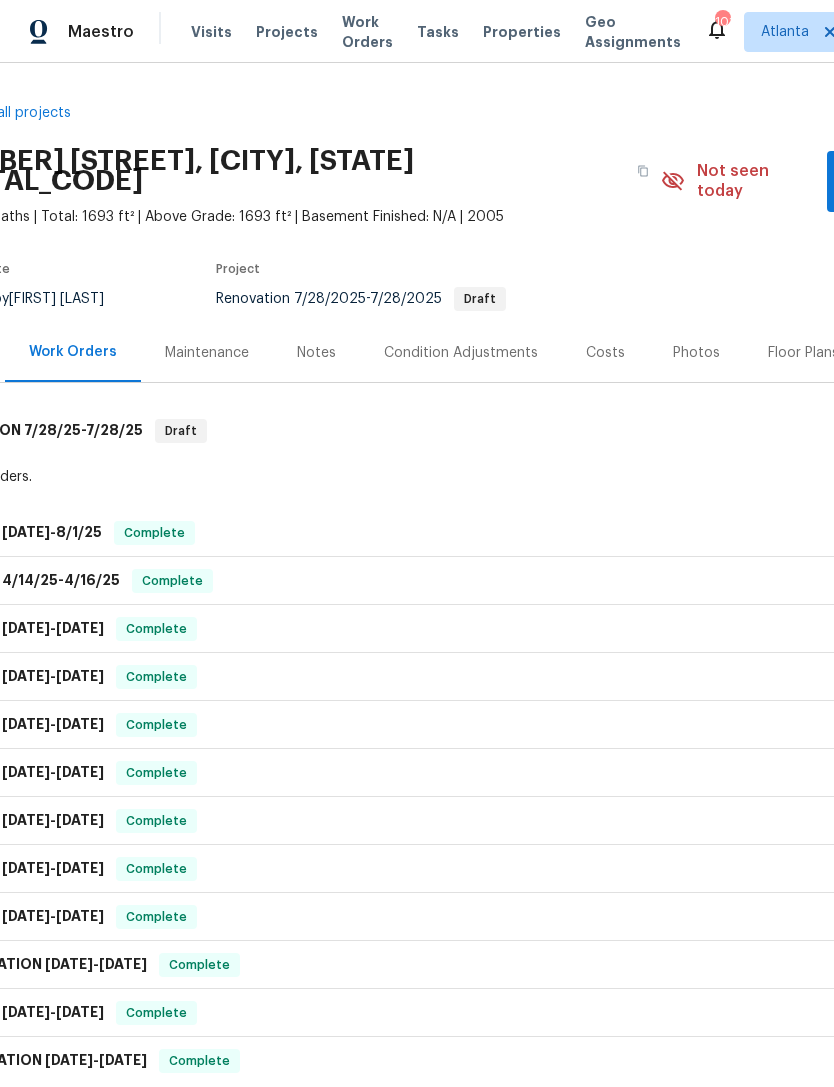 scroll, scrollTop: 0, scrollLeft: 78, axis: horizontal 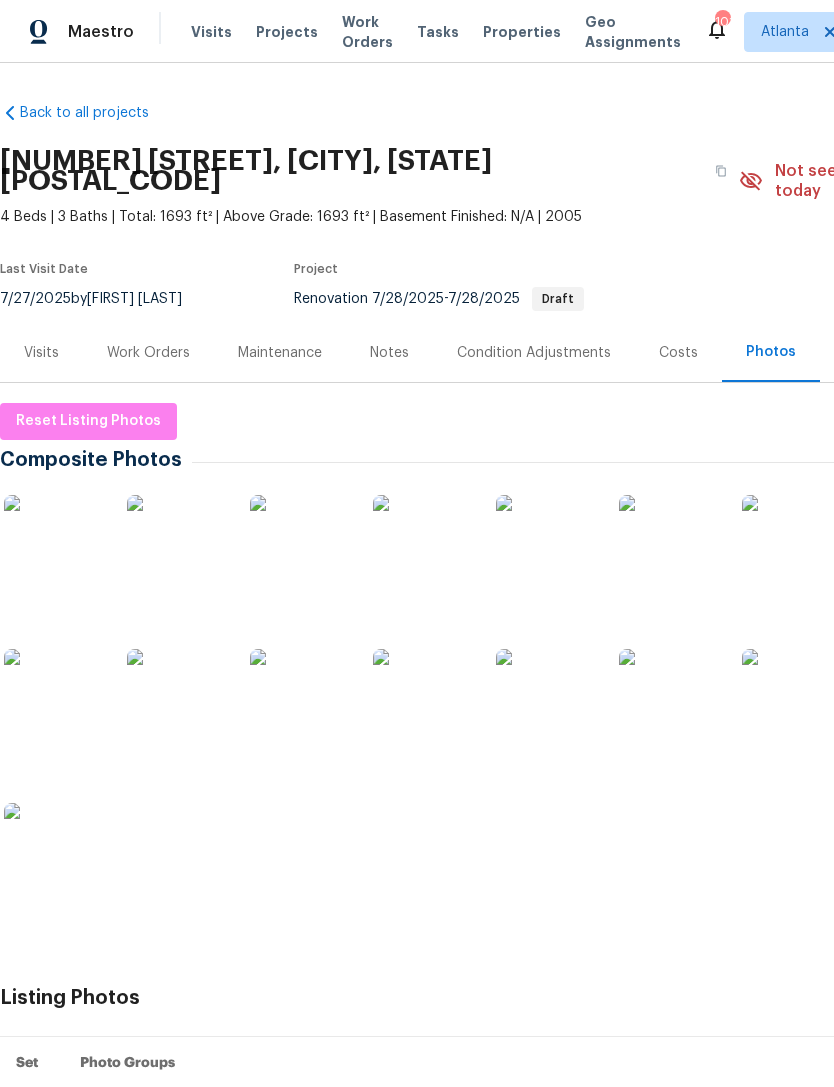 click at bounding box center [54, 545] 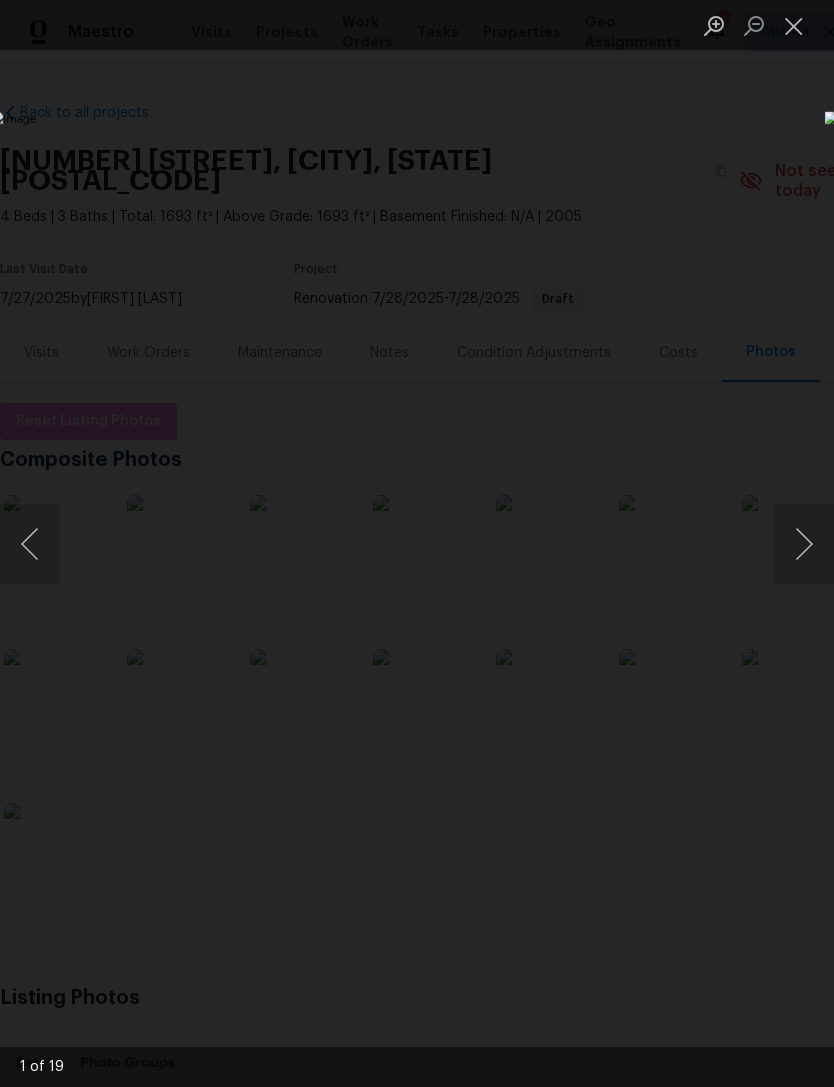 click at bounding box center [804, 544] 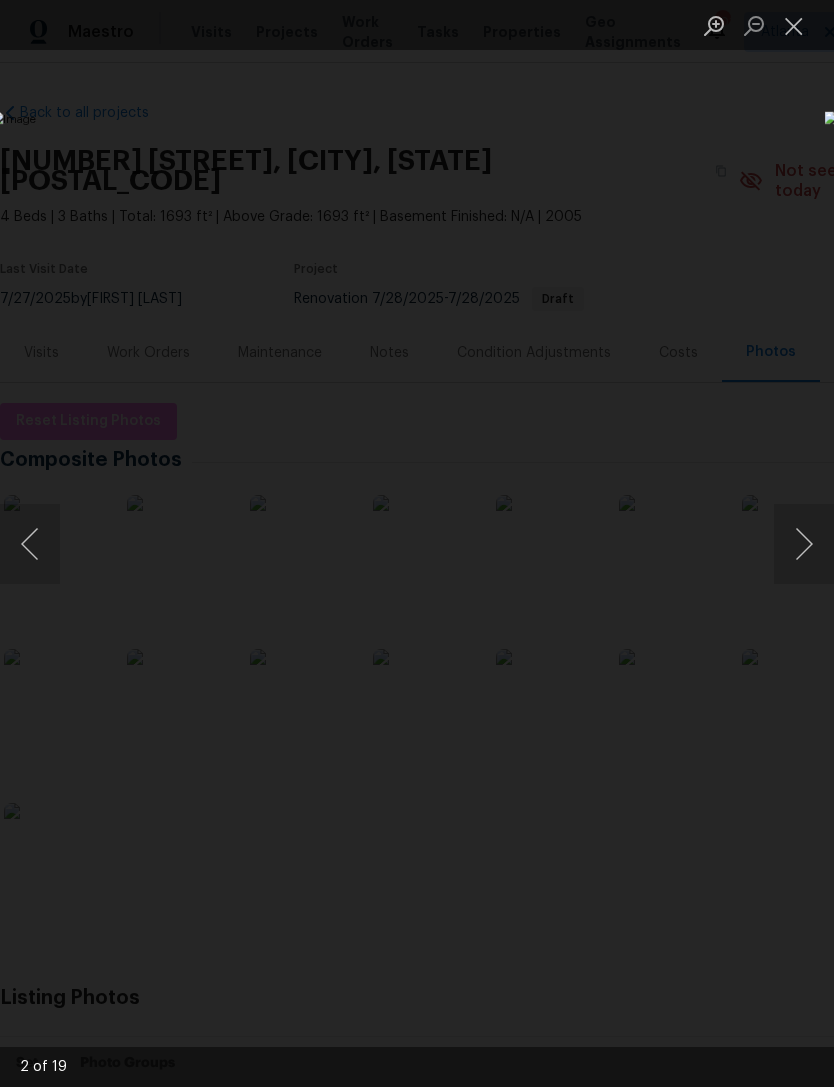 click at bounding box center [794, 25] 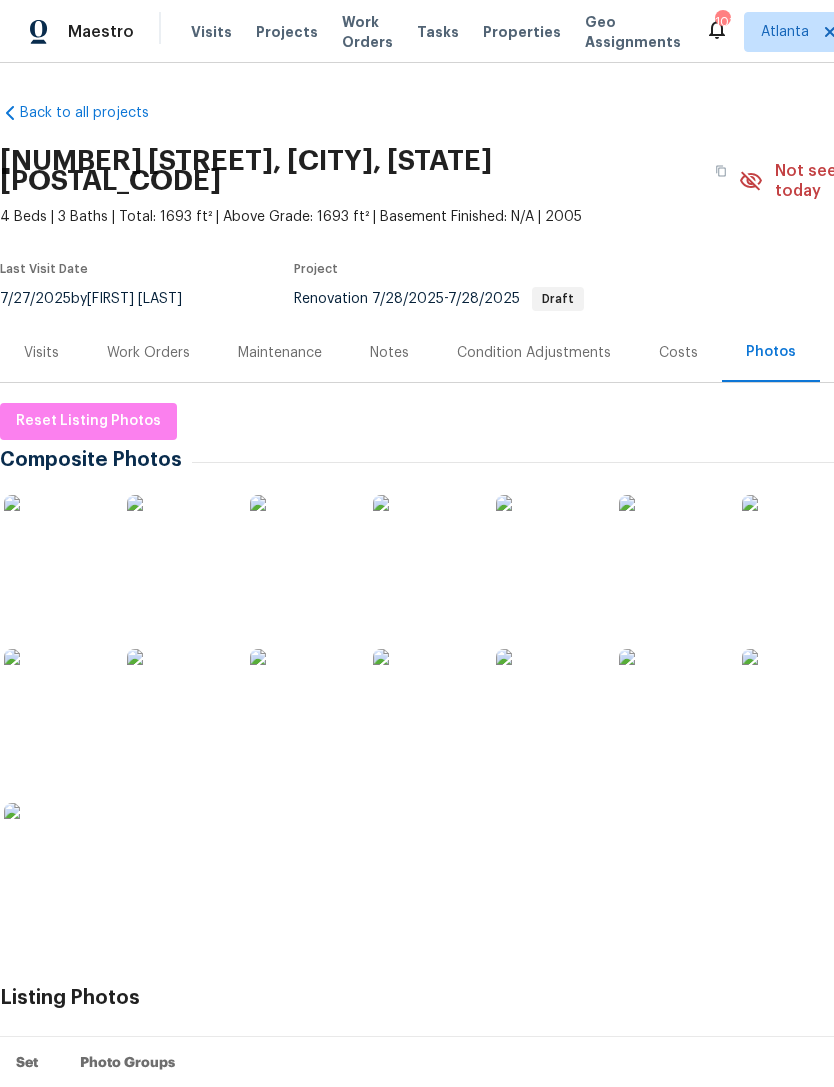 click at bounding box center [423, 545] 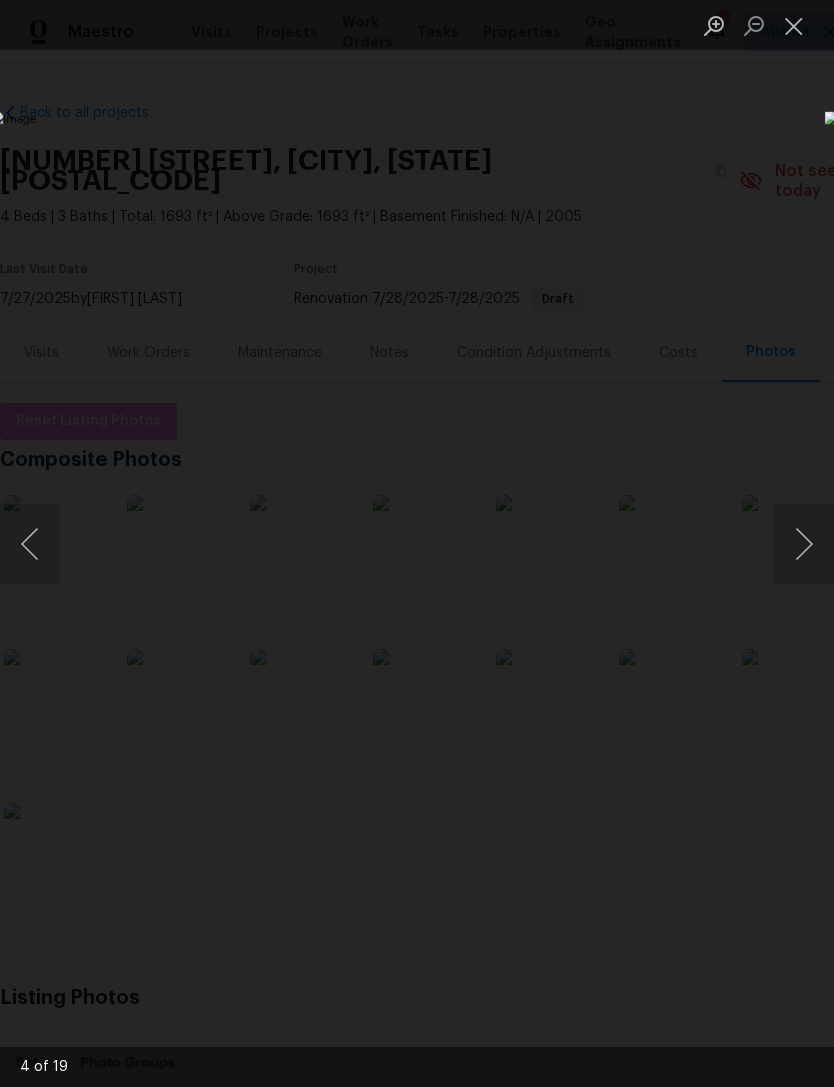 click at bounding box center (804, 544) 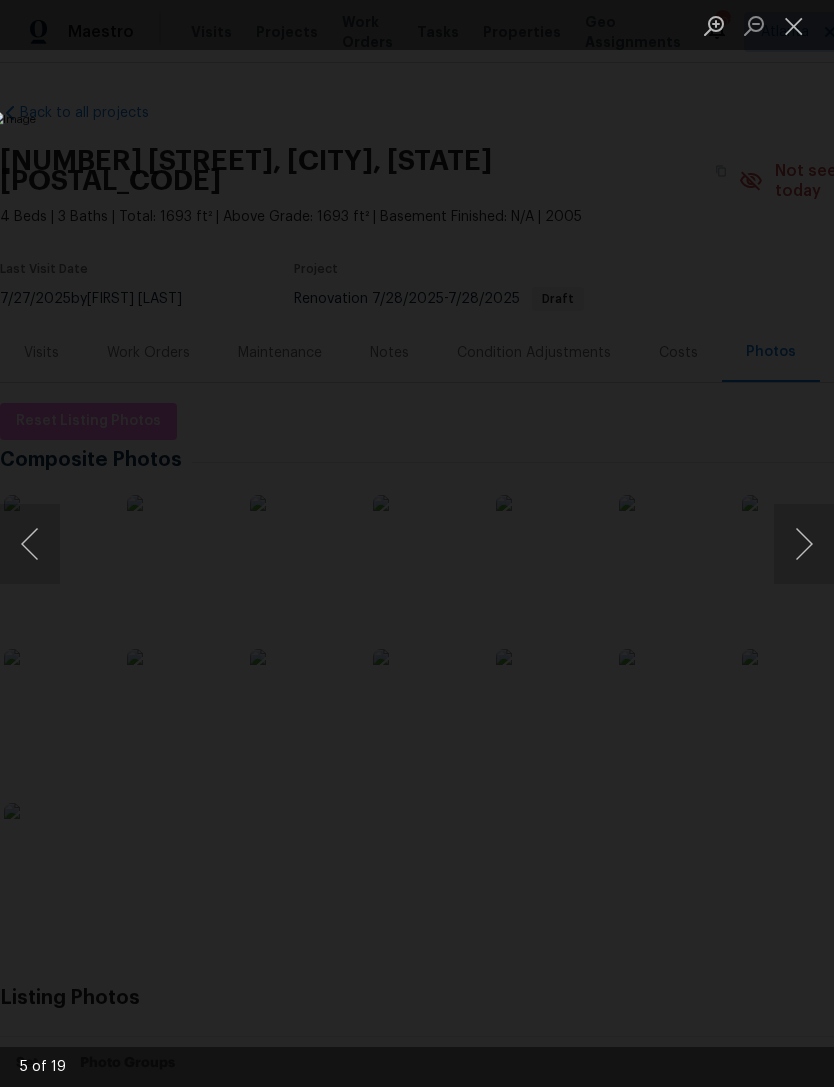 click at bounding box center [30, 544] 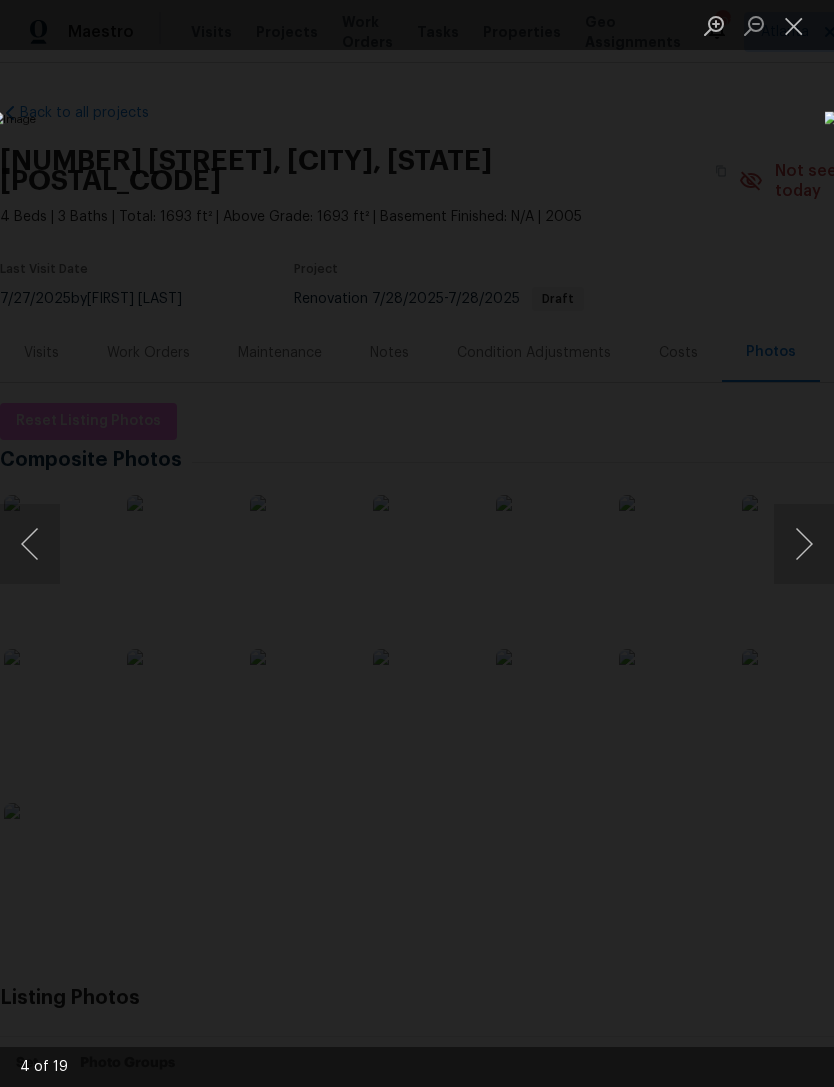 click at bounding box center (794, 25) 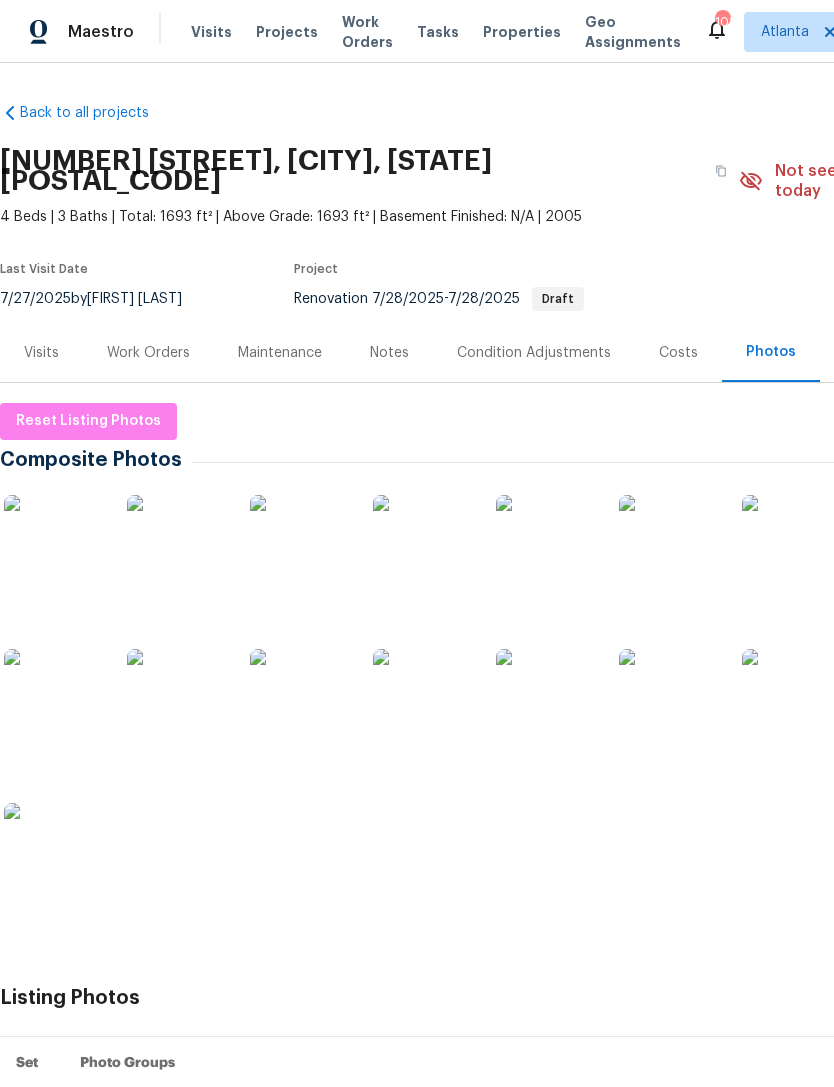 click at bounding box center (54, 545) 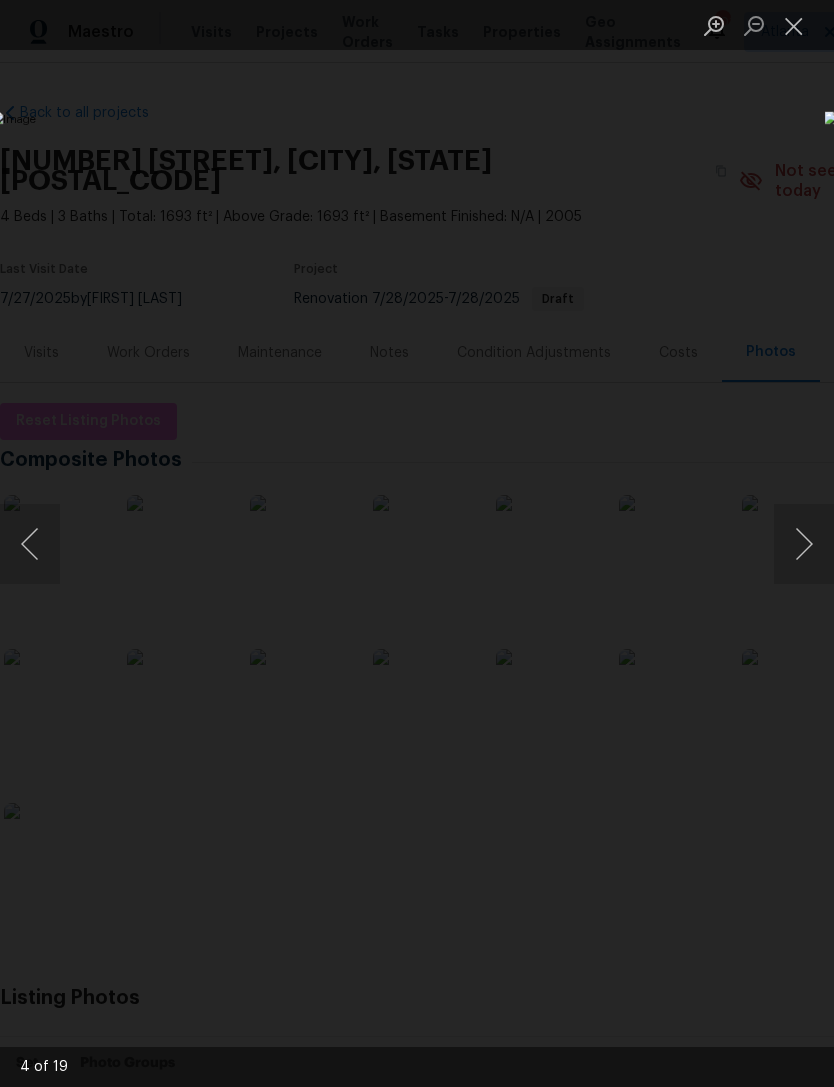 click at bounding box center (794, 25) 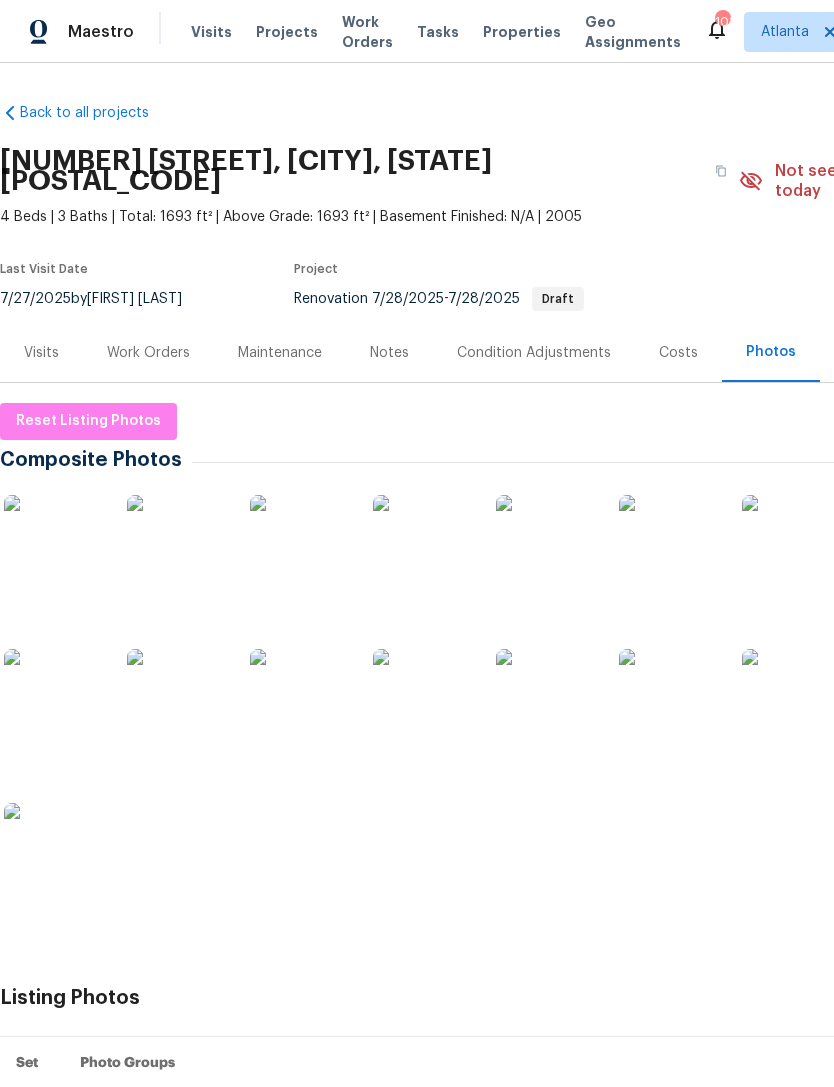 click at bounding box center (792, 545) 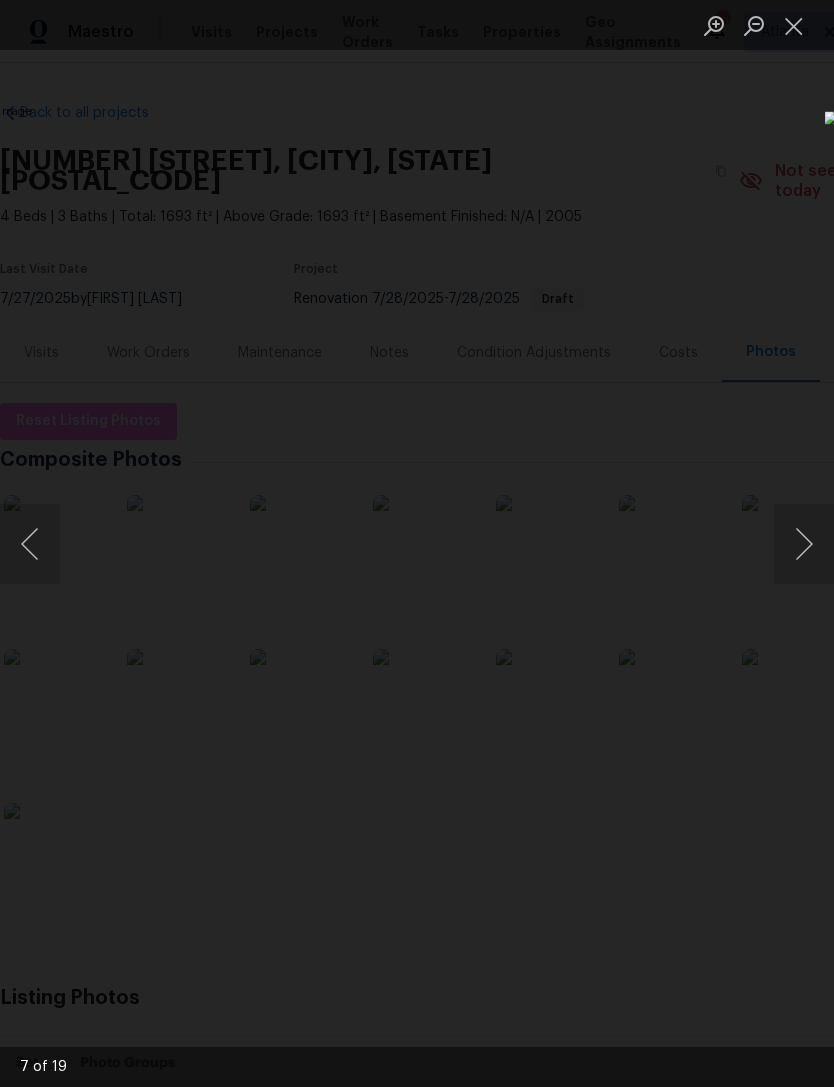 click at bounding box center (794, 25) 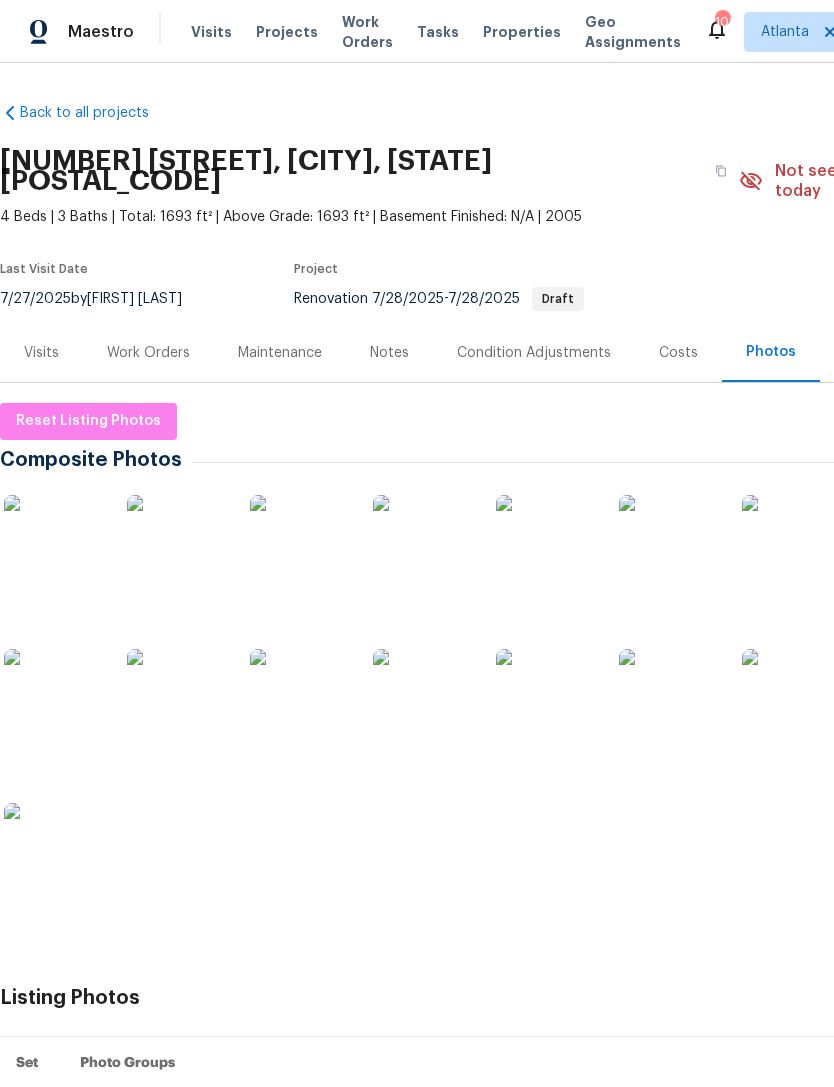 click at bounding box center (423, 699) 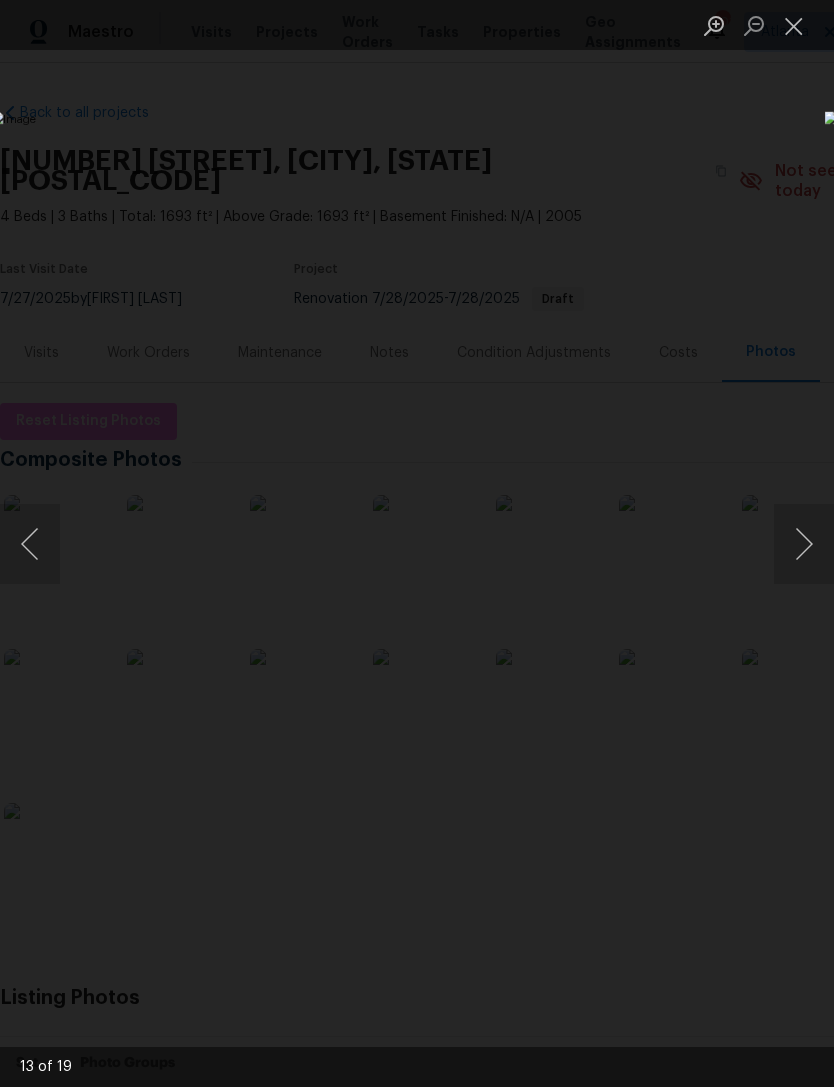 click at bounding box center (794, 25) 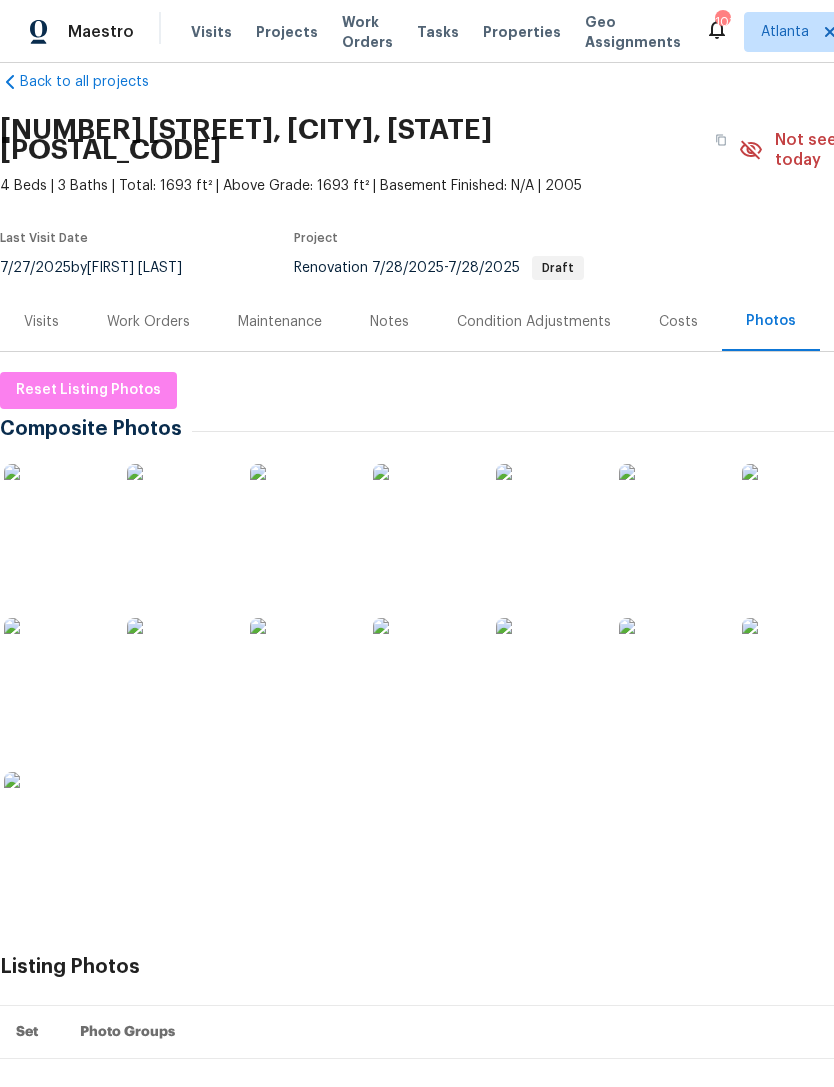 scroll, scrollTop: 31, scrollLeft: 0, axis: vertical 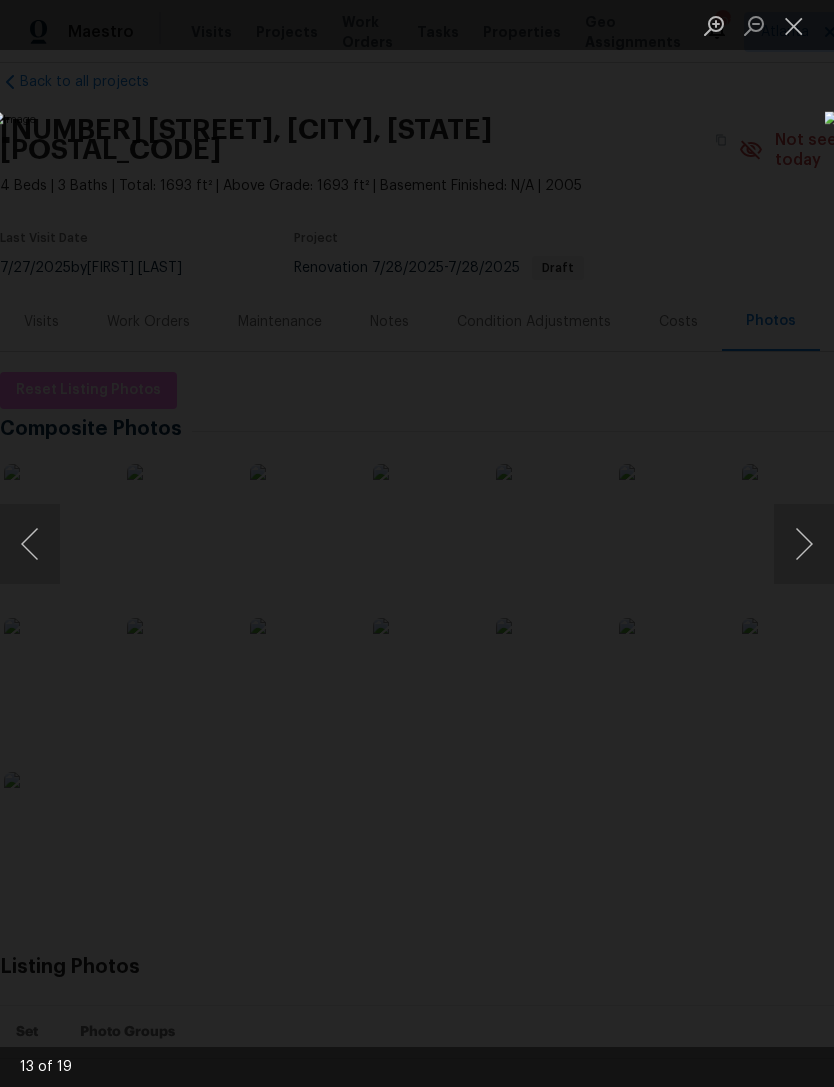 click at bounding box center [322, 543] 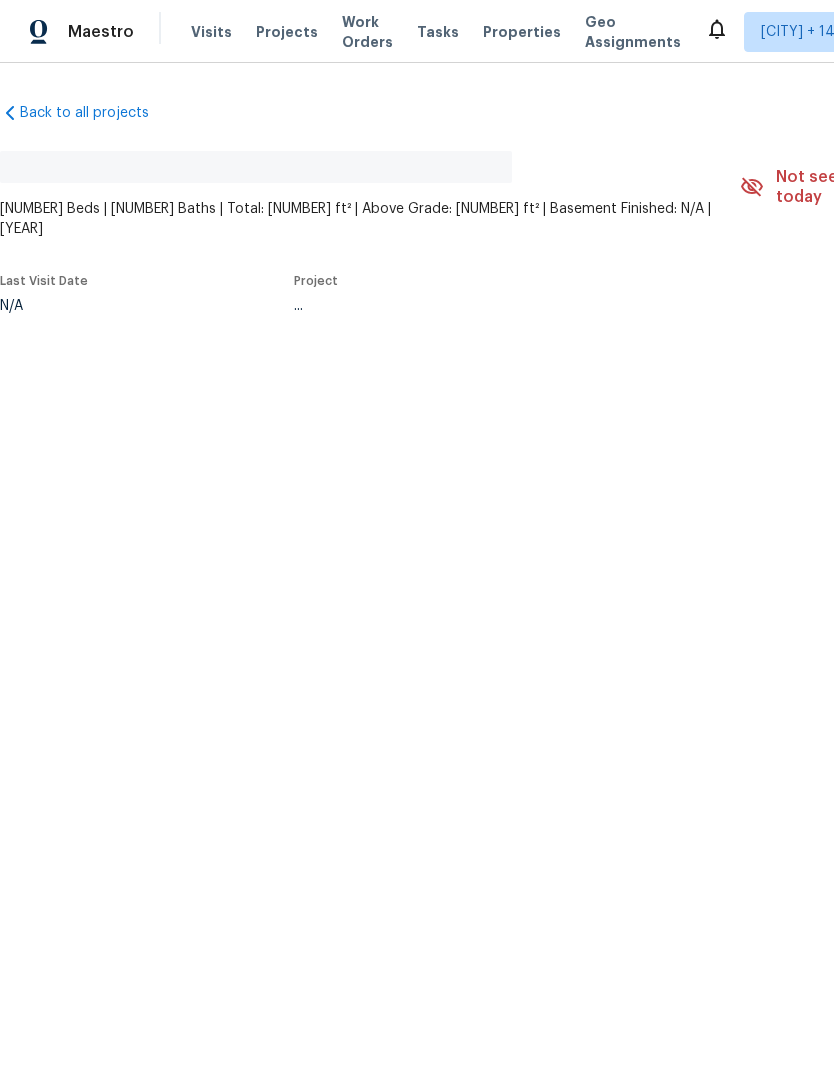 scroll, scrollTop: 0, scrollLeft: 0, axis: both 